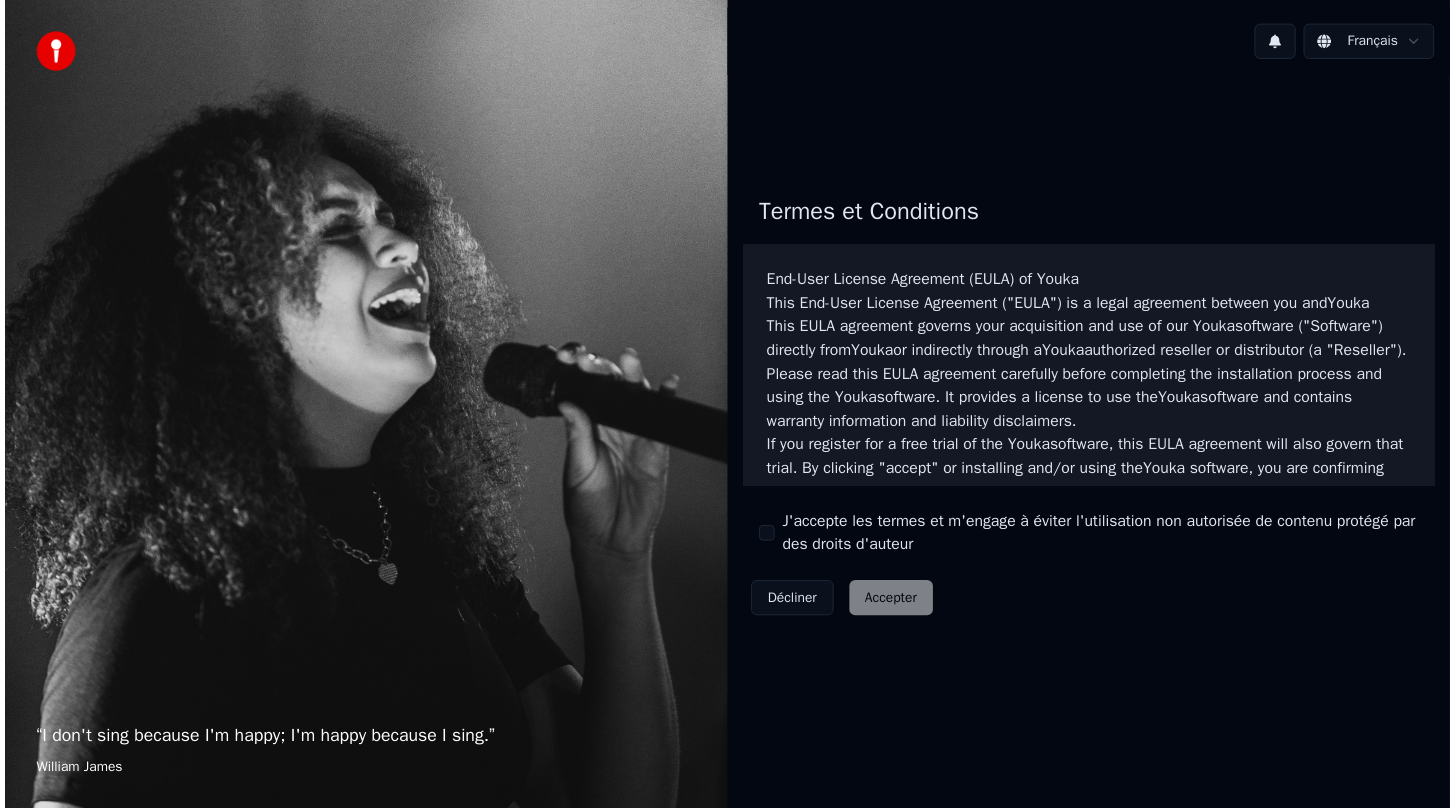 scroll, scrollTop: 0, scrollLeft: 0, axis: both 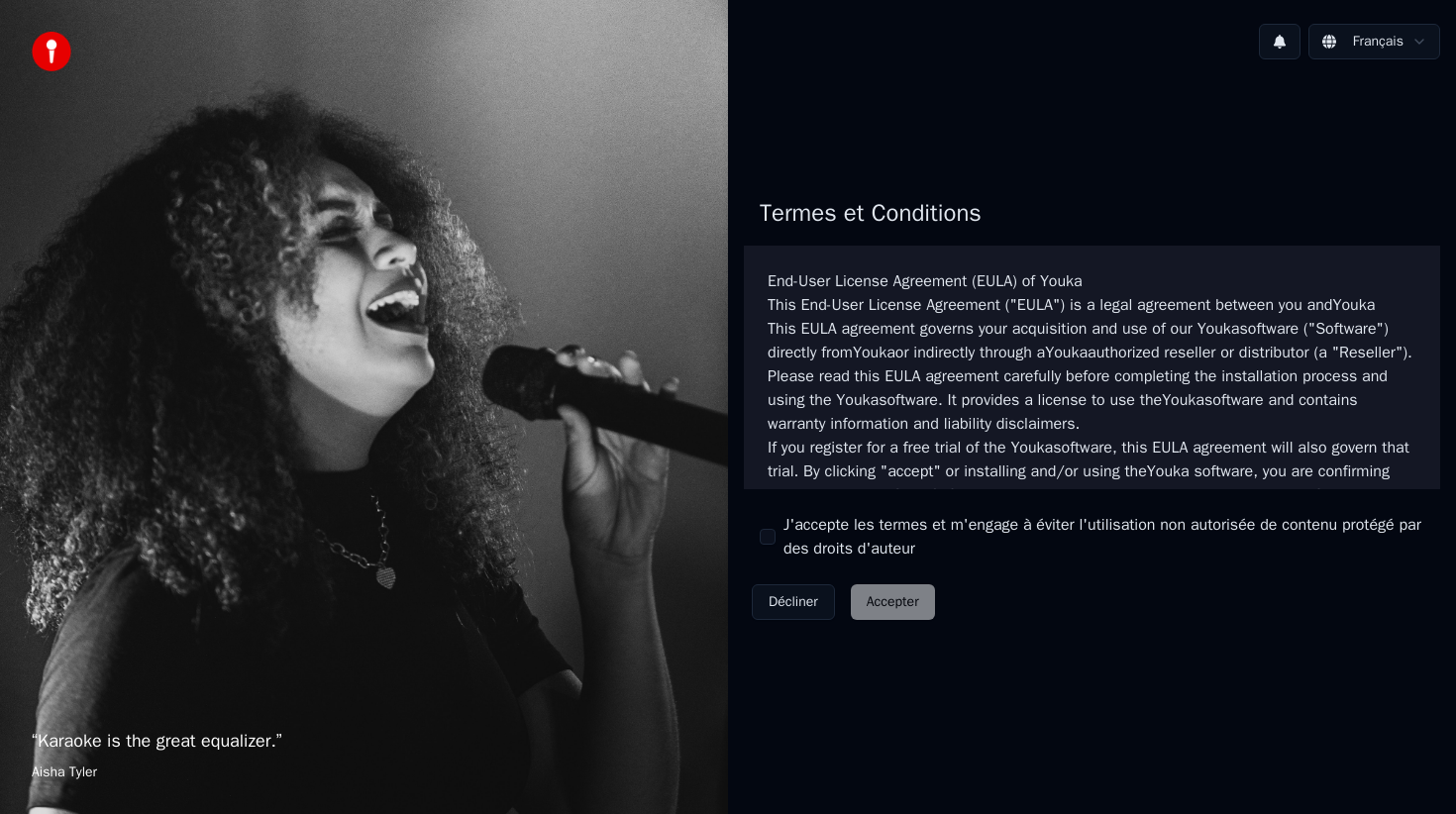 click on "Décliner Accepter" at bounding box center [843, 602] 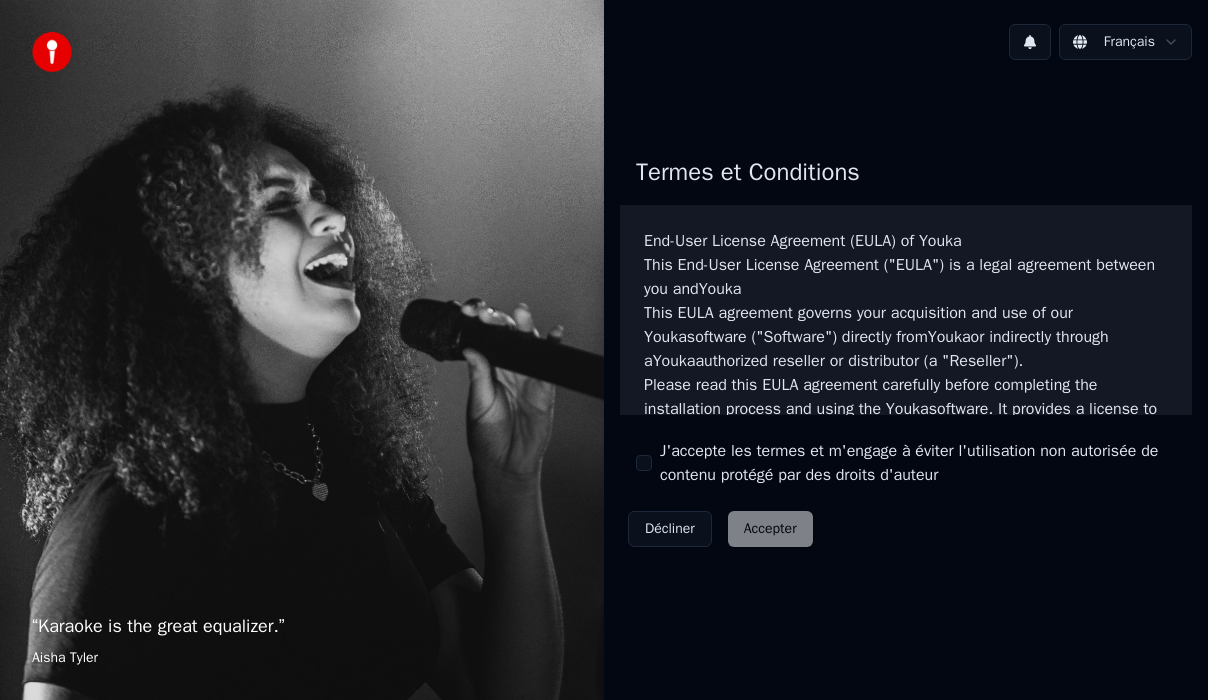 click on "Décliner Accepter" at bounding box center (720, 529) 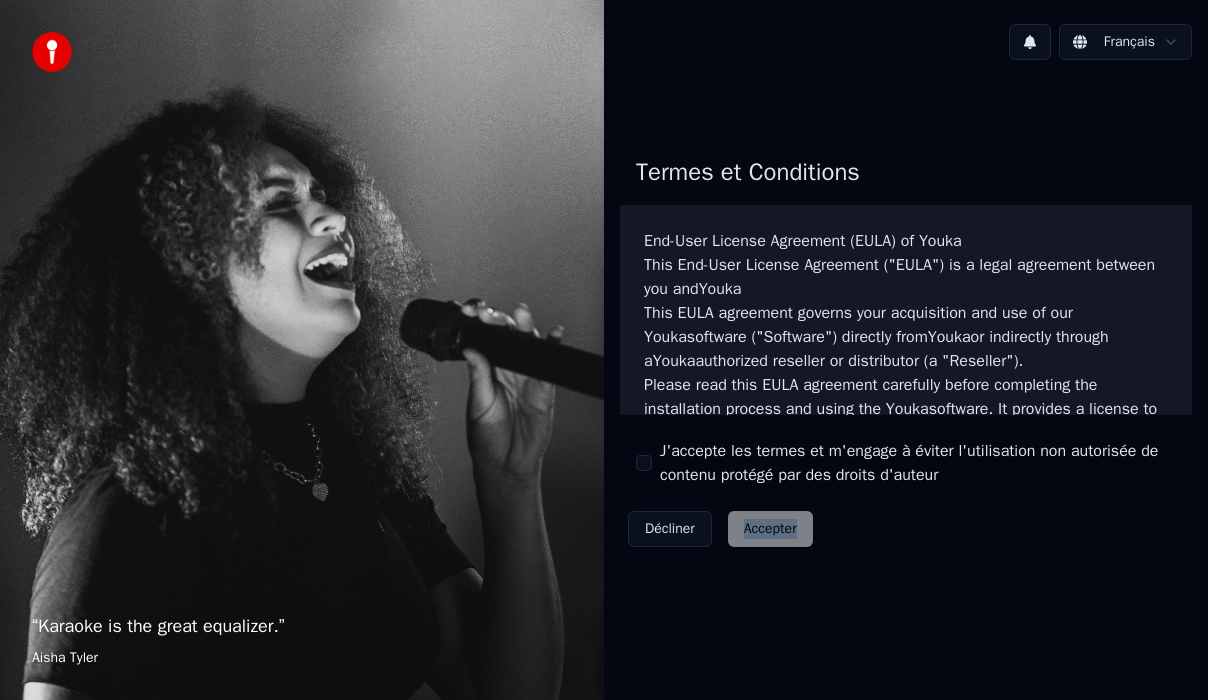 click on "Décliner Accepter" at bounding box center (720, 529) 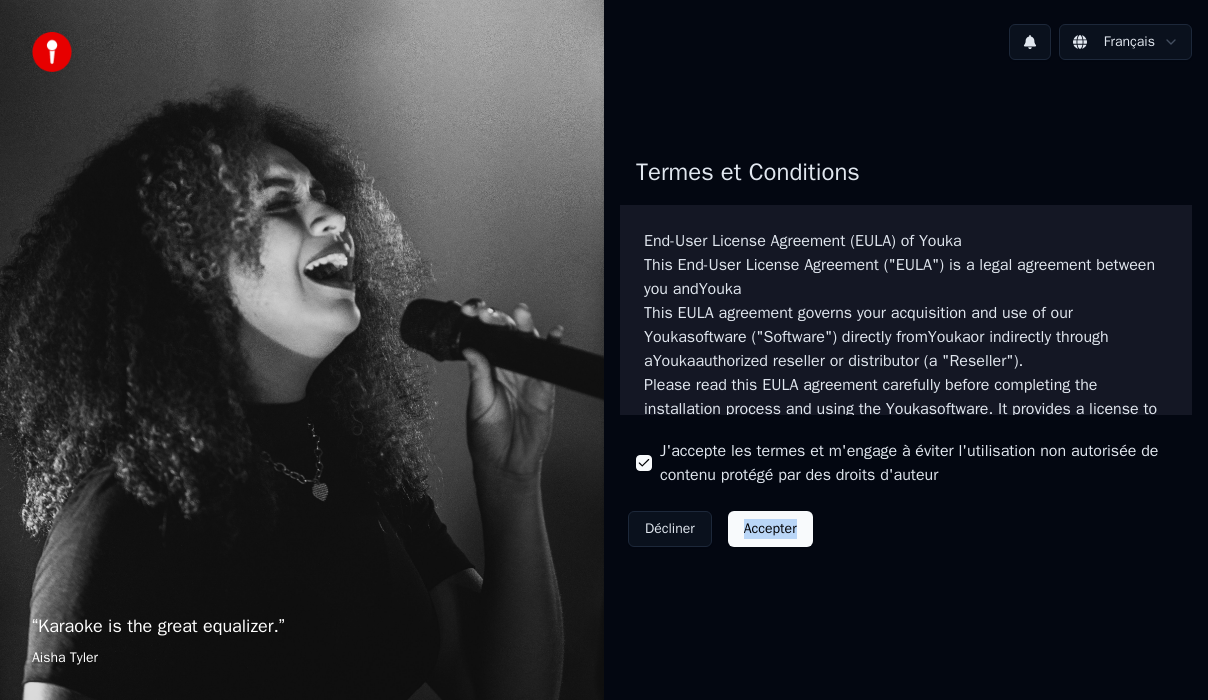 click on "Accepter" at bounding box center [770, 529] 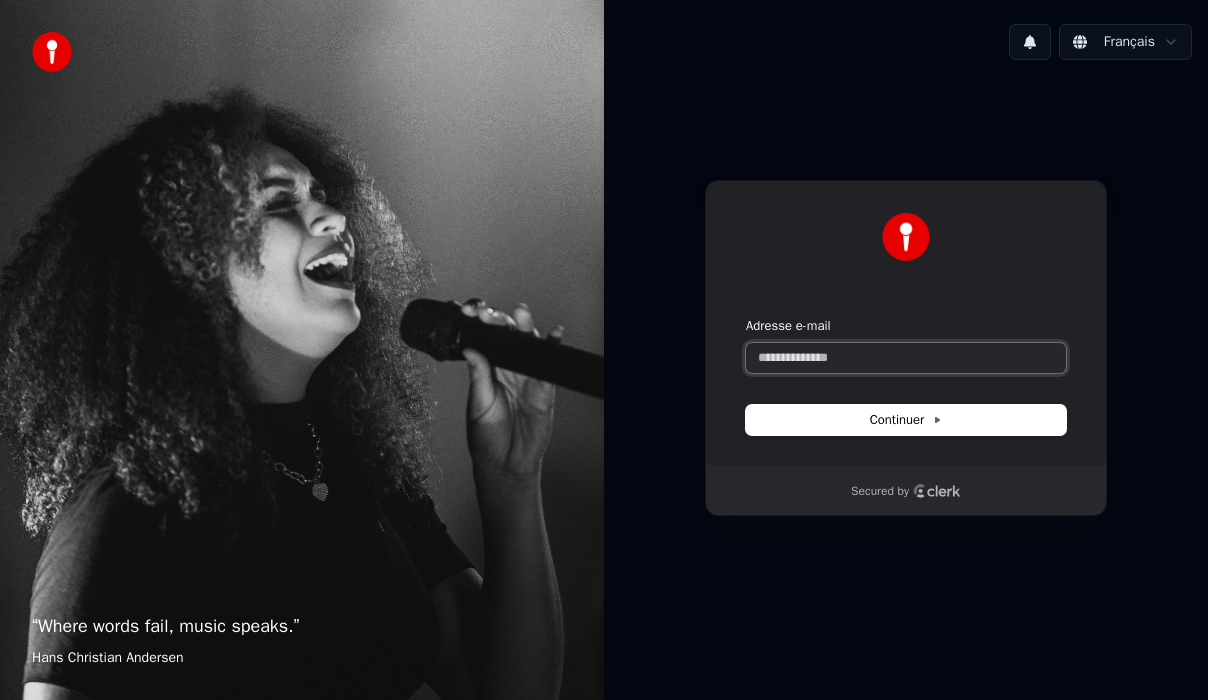click on "Adresse e-mail" at bounding box center [906, 358] 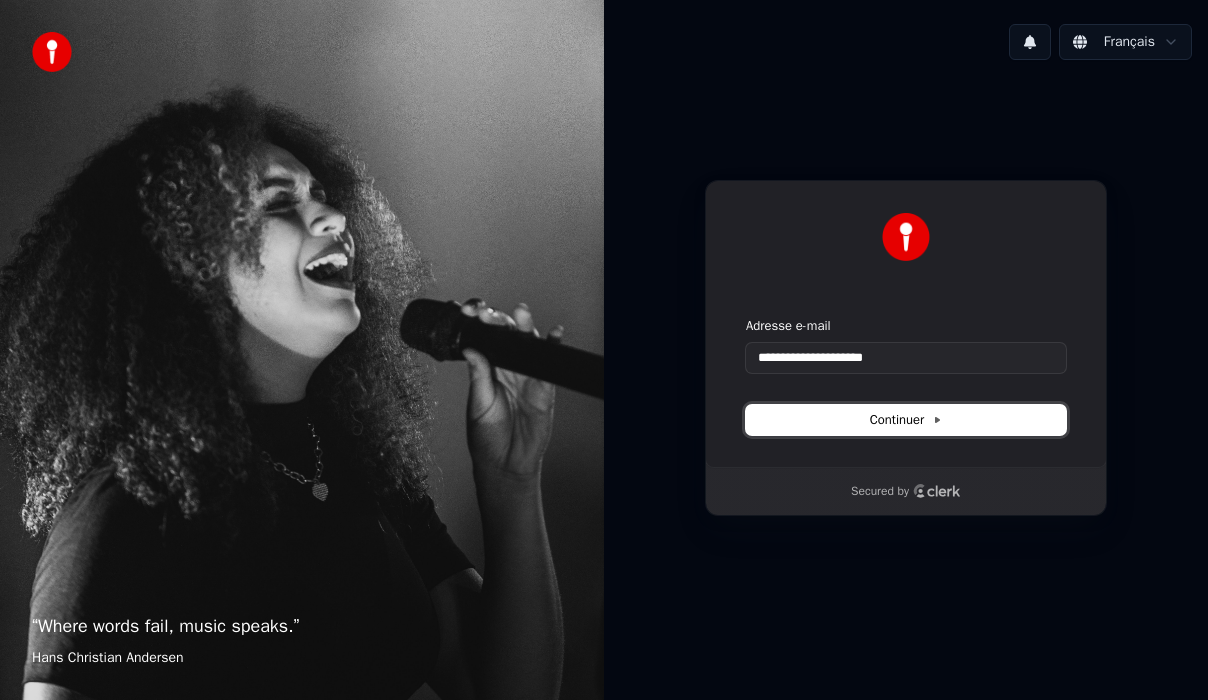 click on "Continuer" at bounding box center [906, 420] 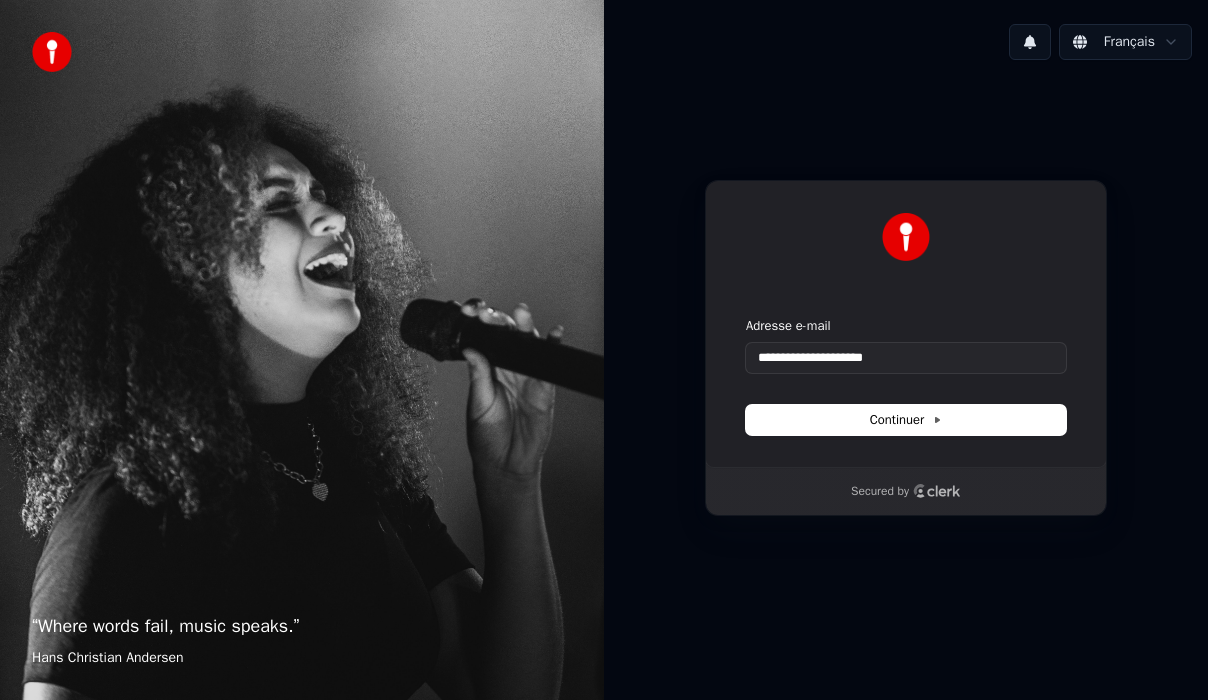 type on "**********" 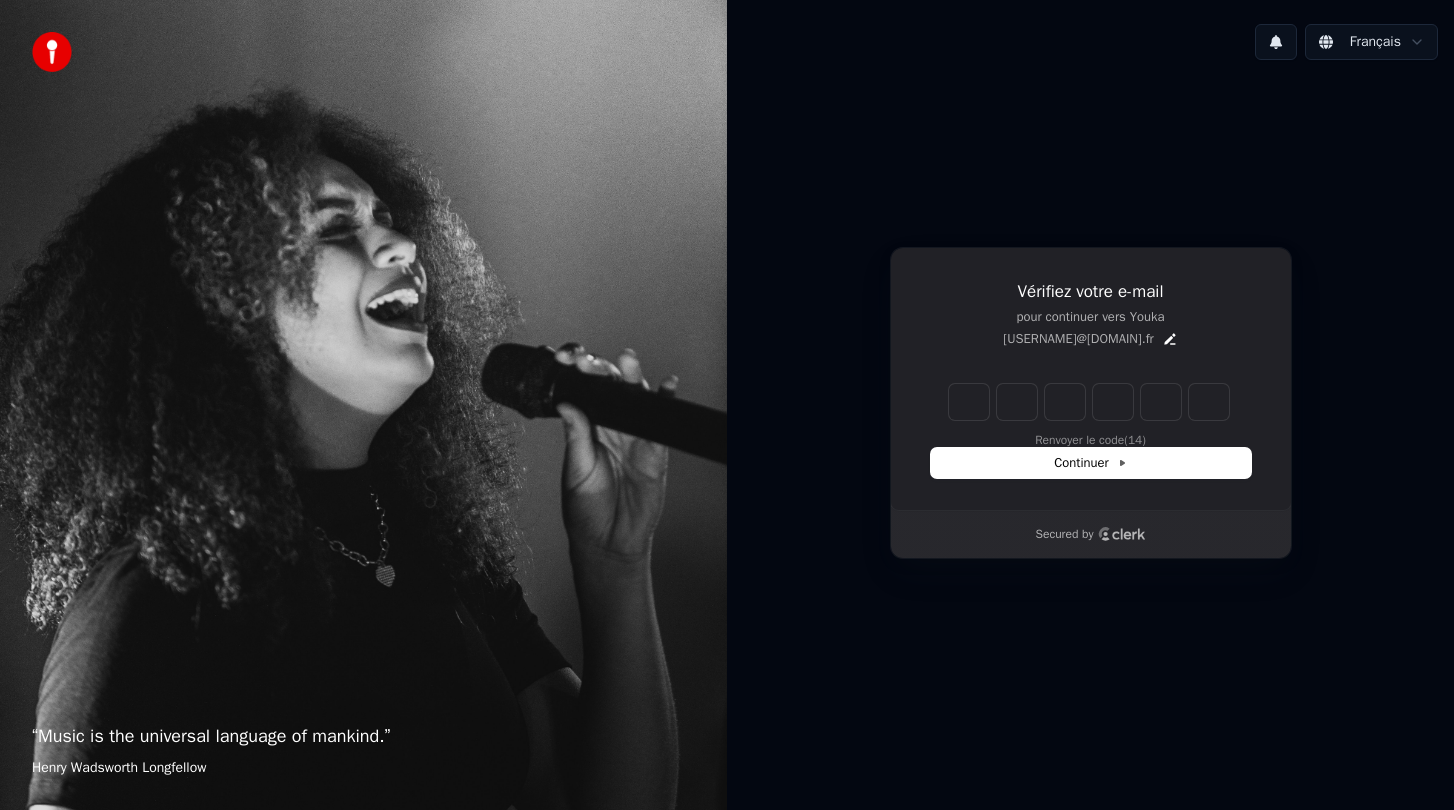 type on "*" 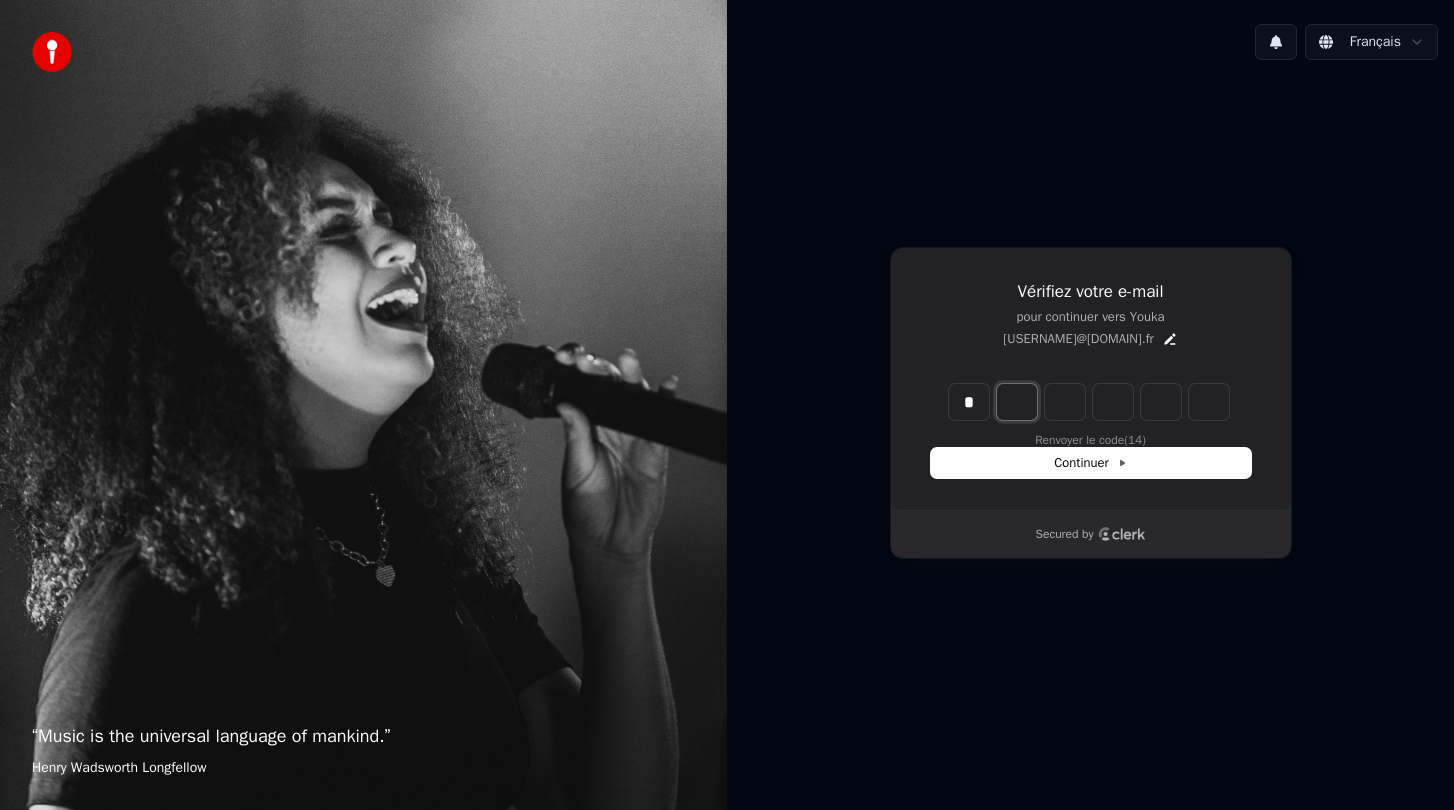 type on "*" 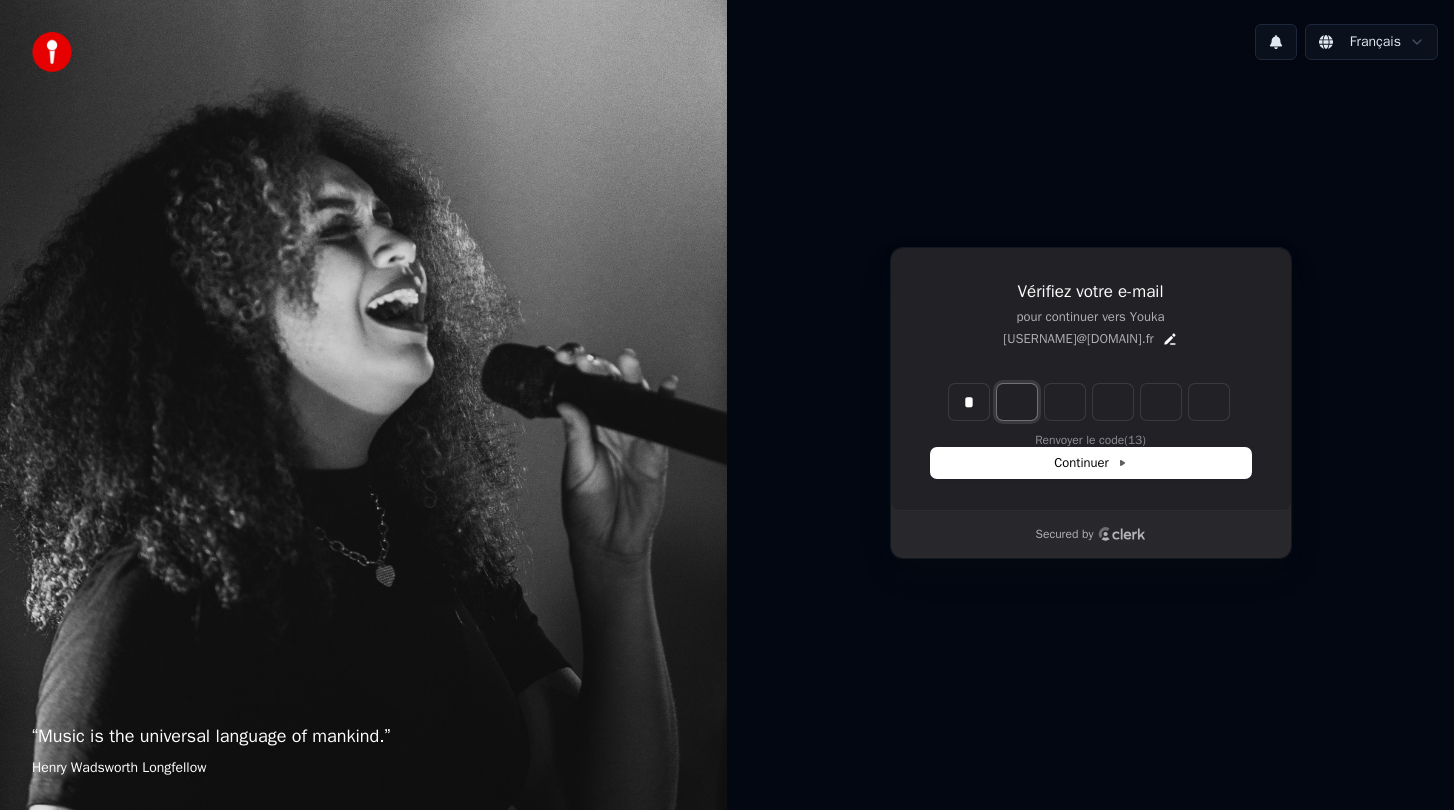 type on "*" 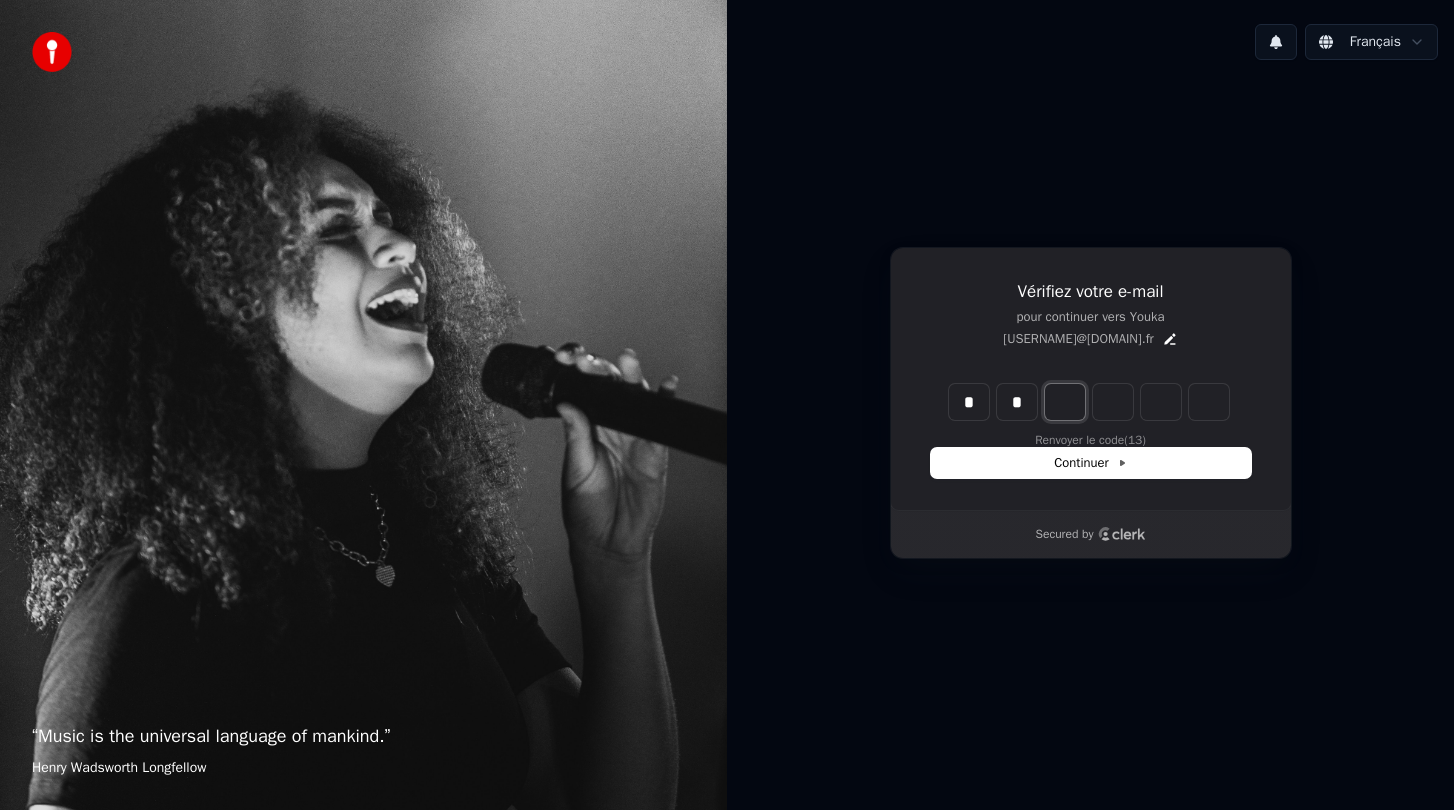 type on "**" 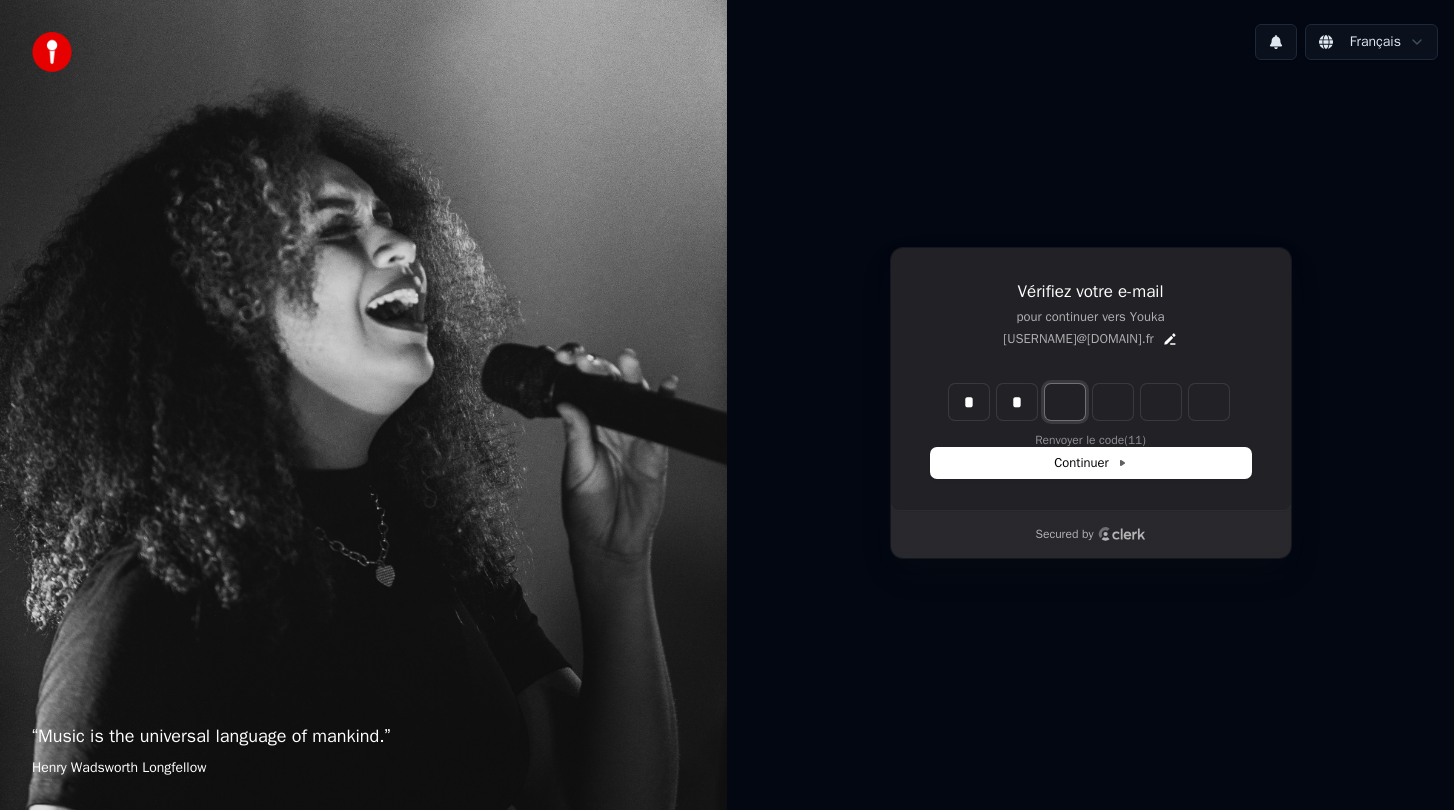 type on "*" 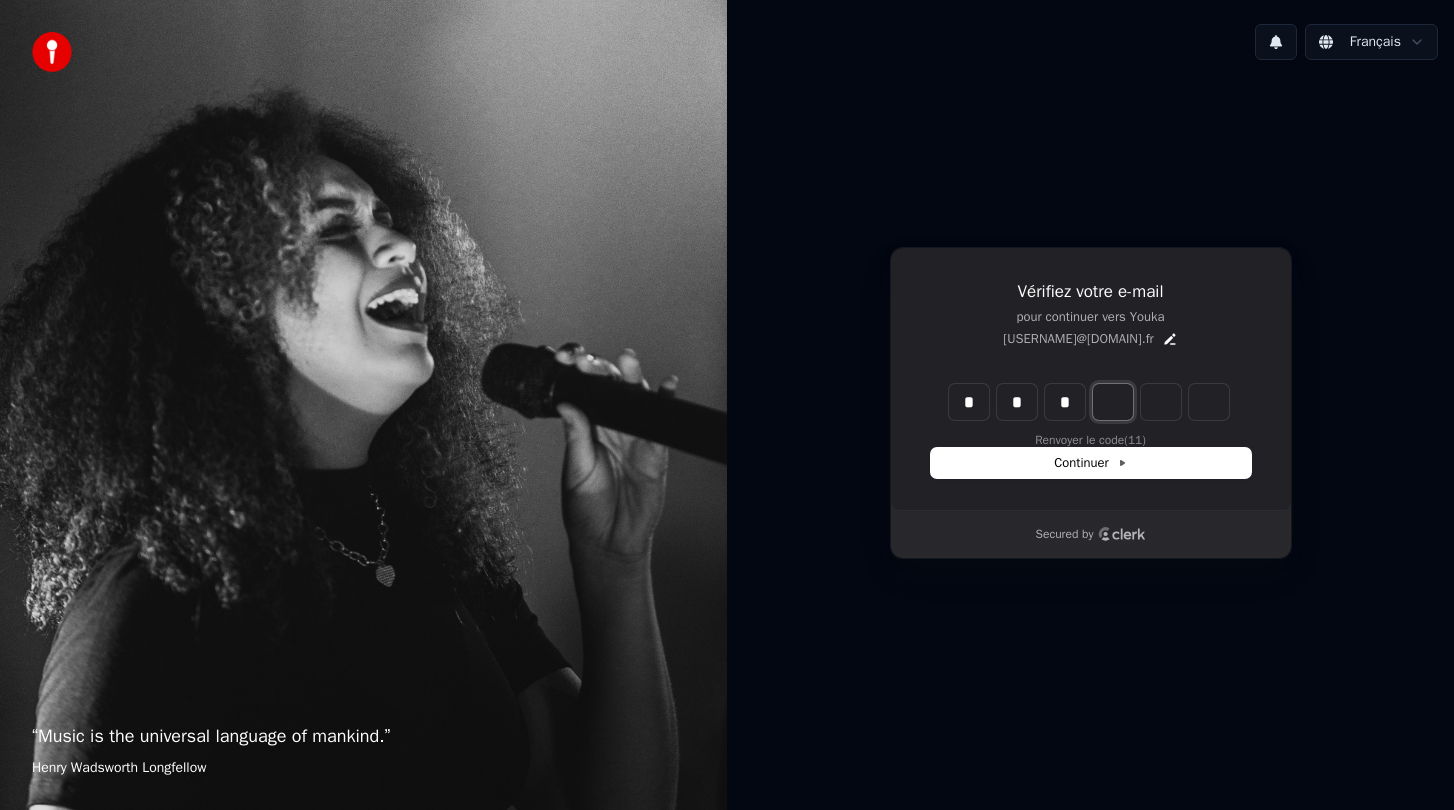 type on "***" 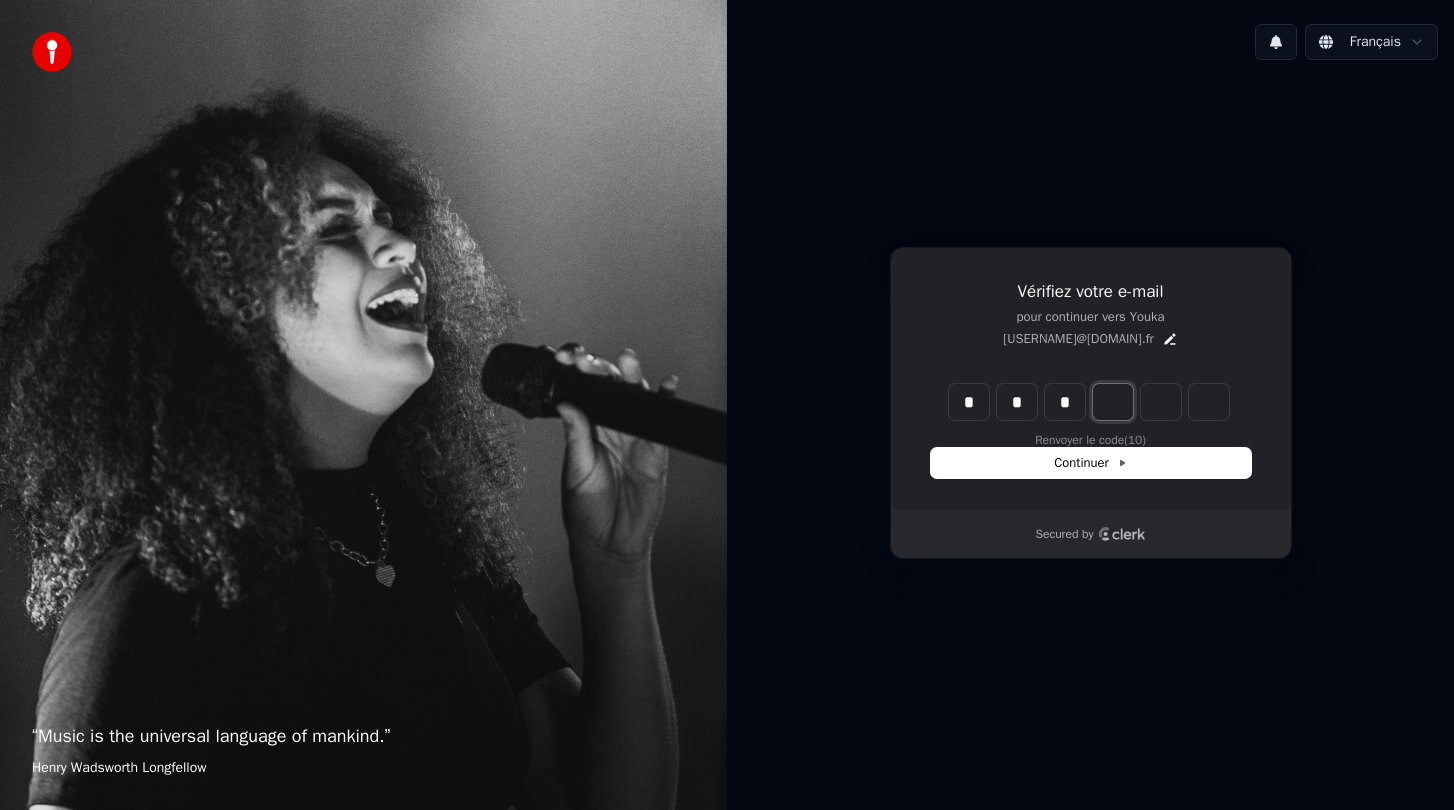 type on "*" 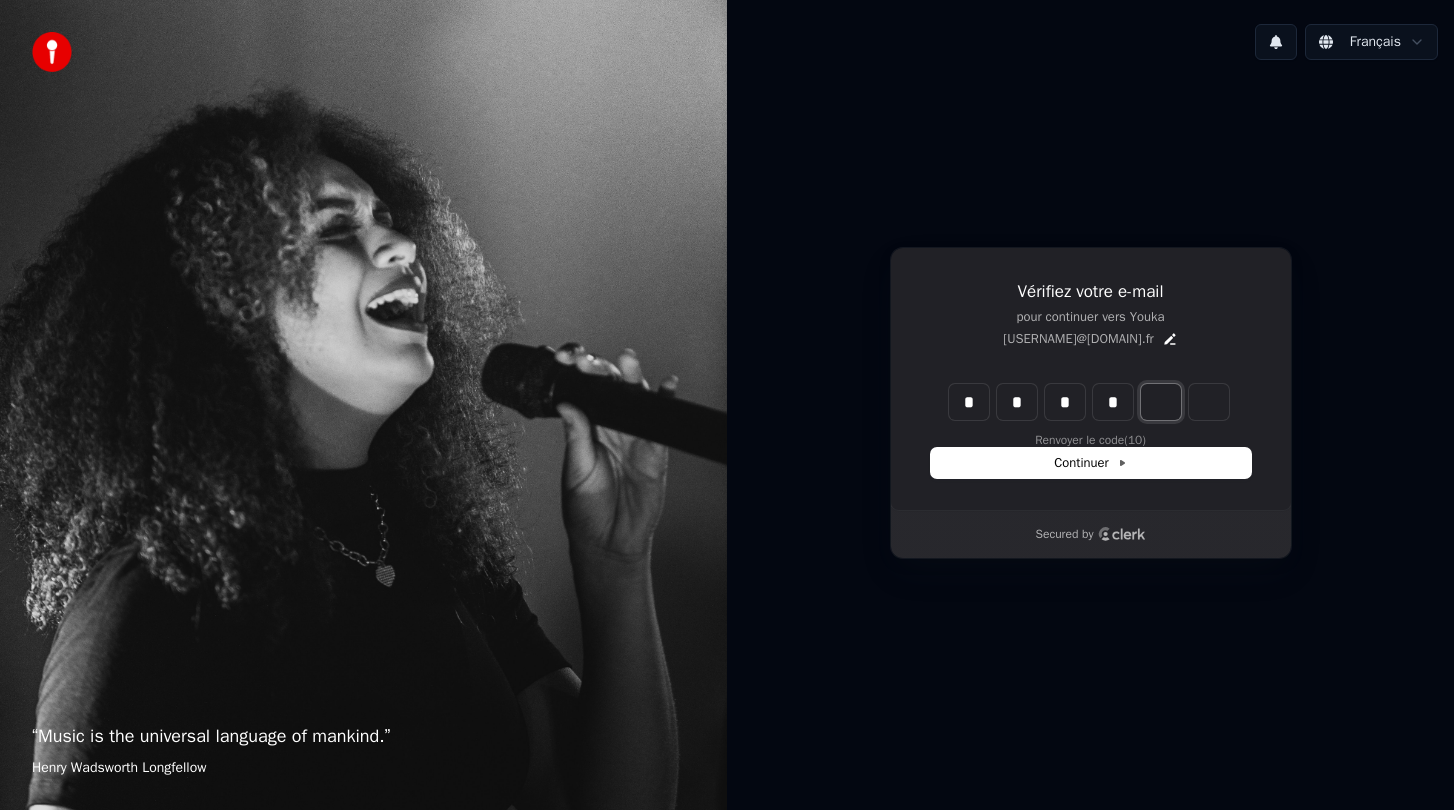 type on "****" 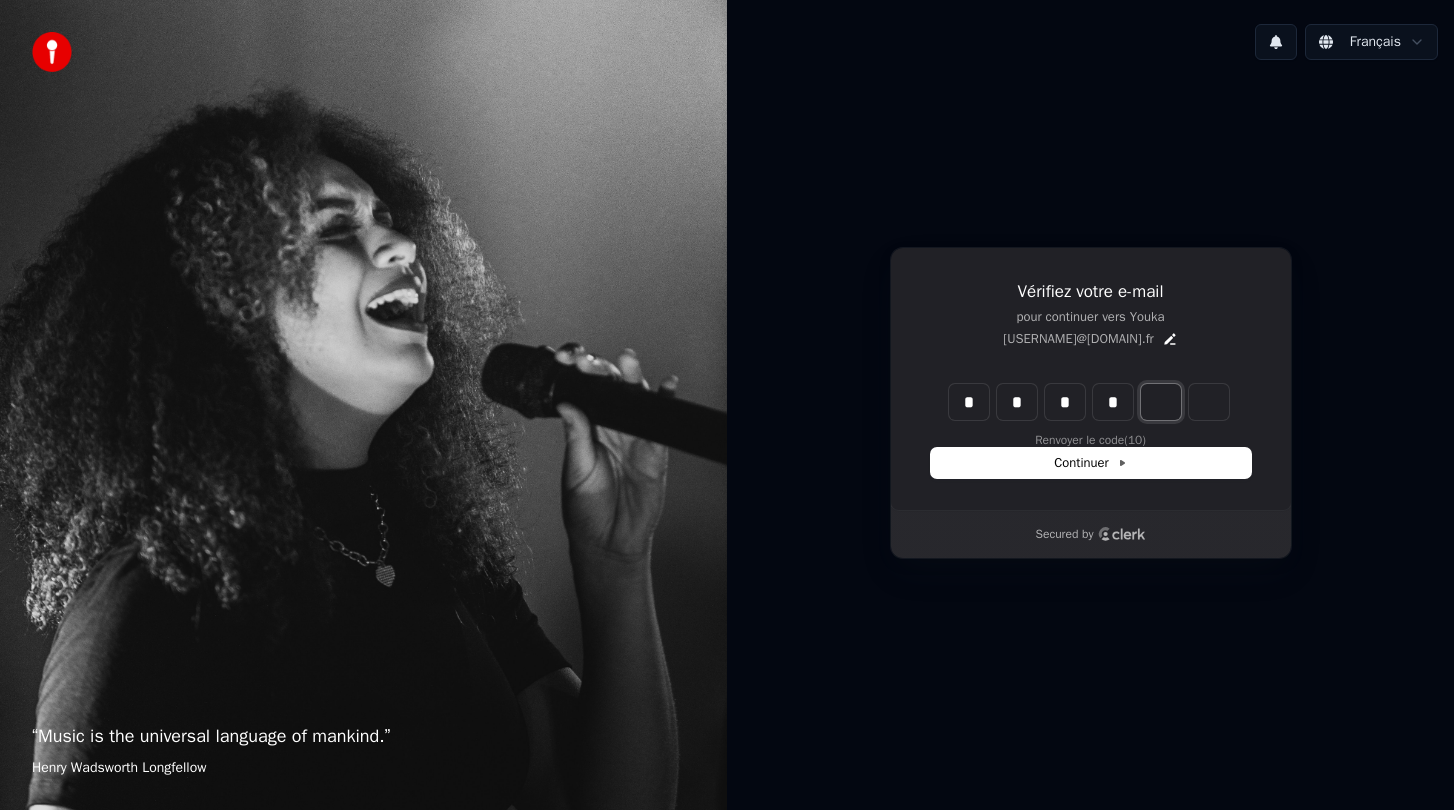type on "*" 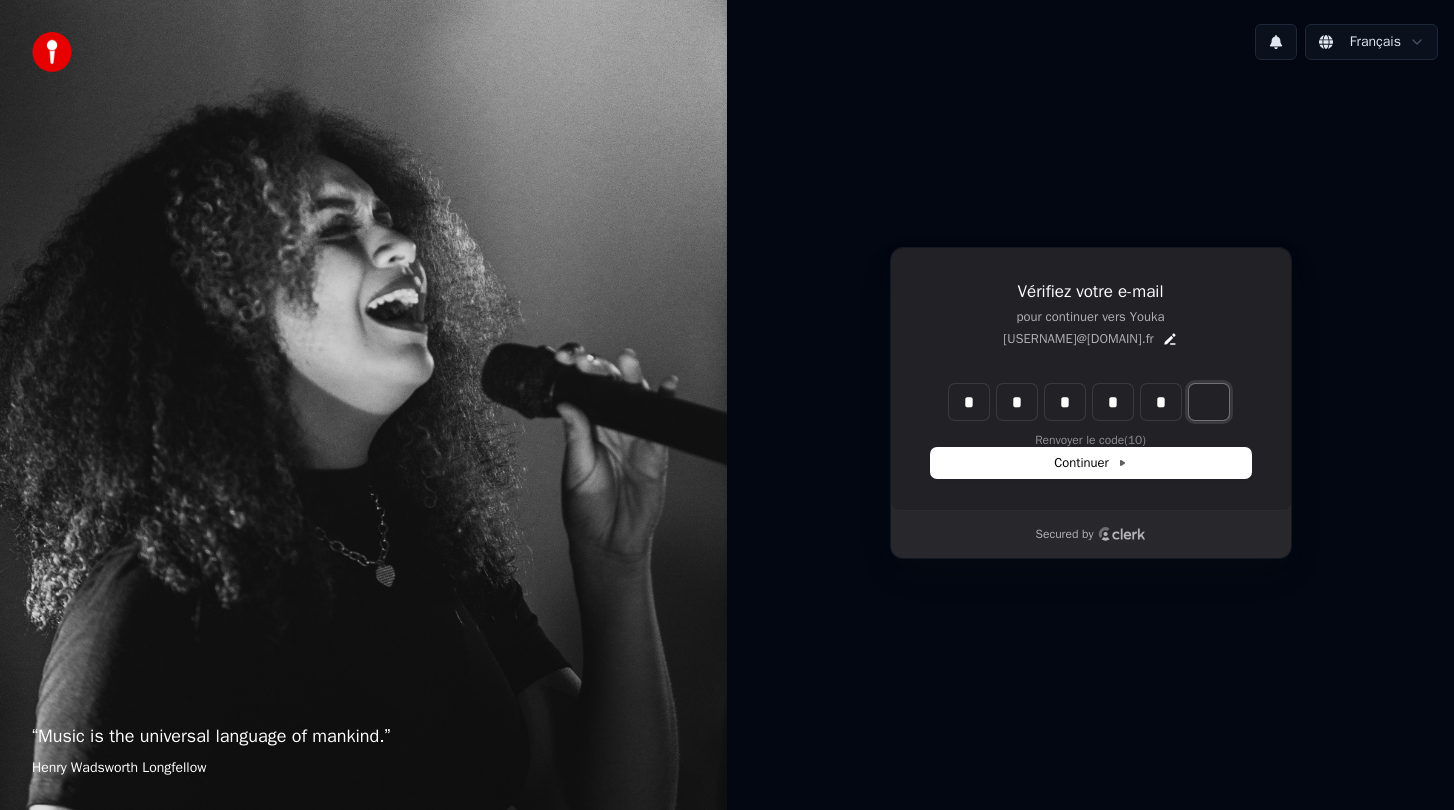 type on "*****" 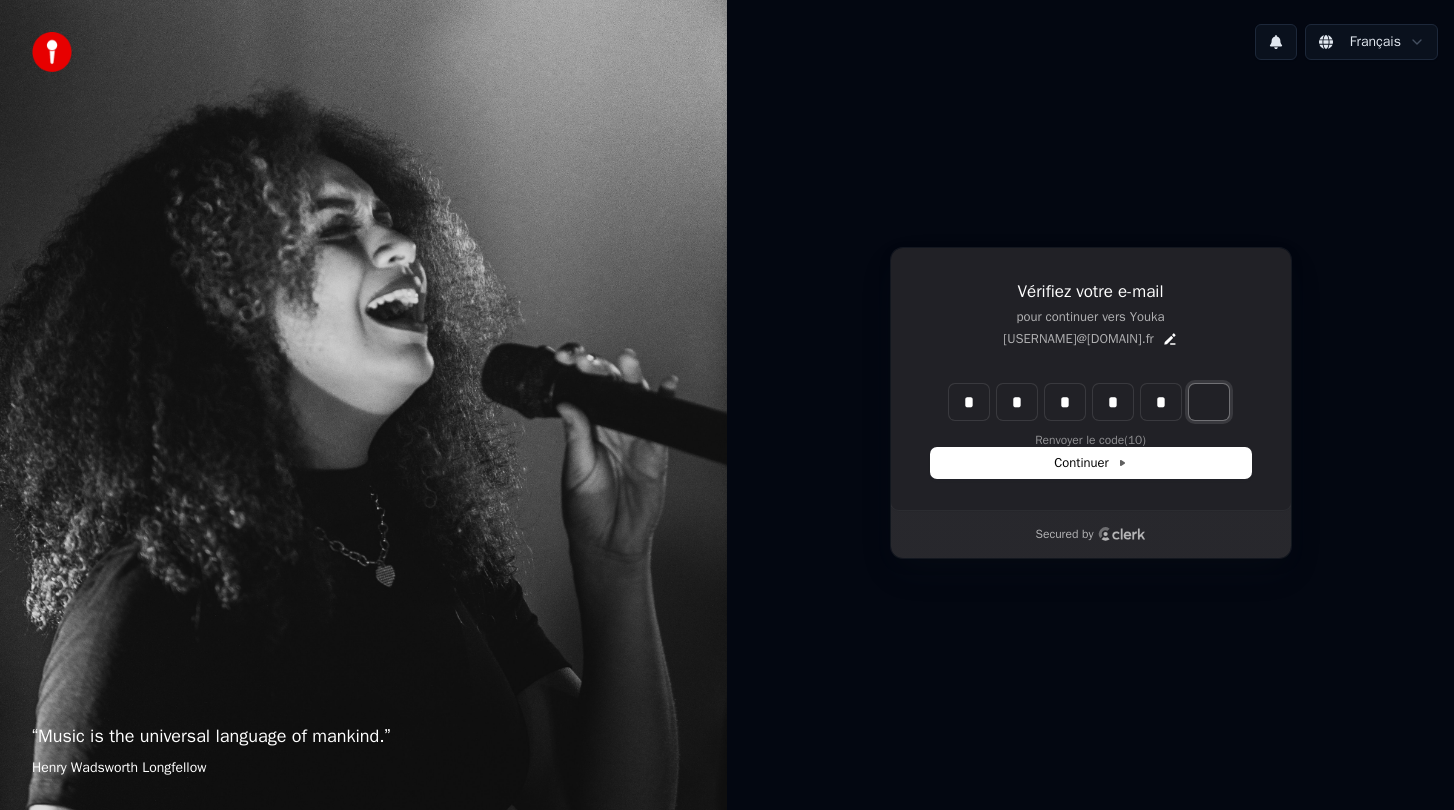 type on "*" 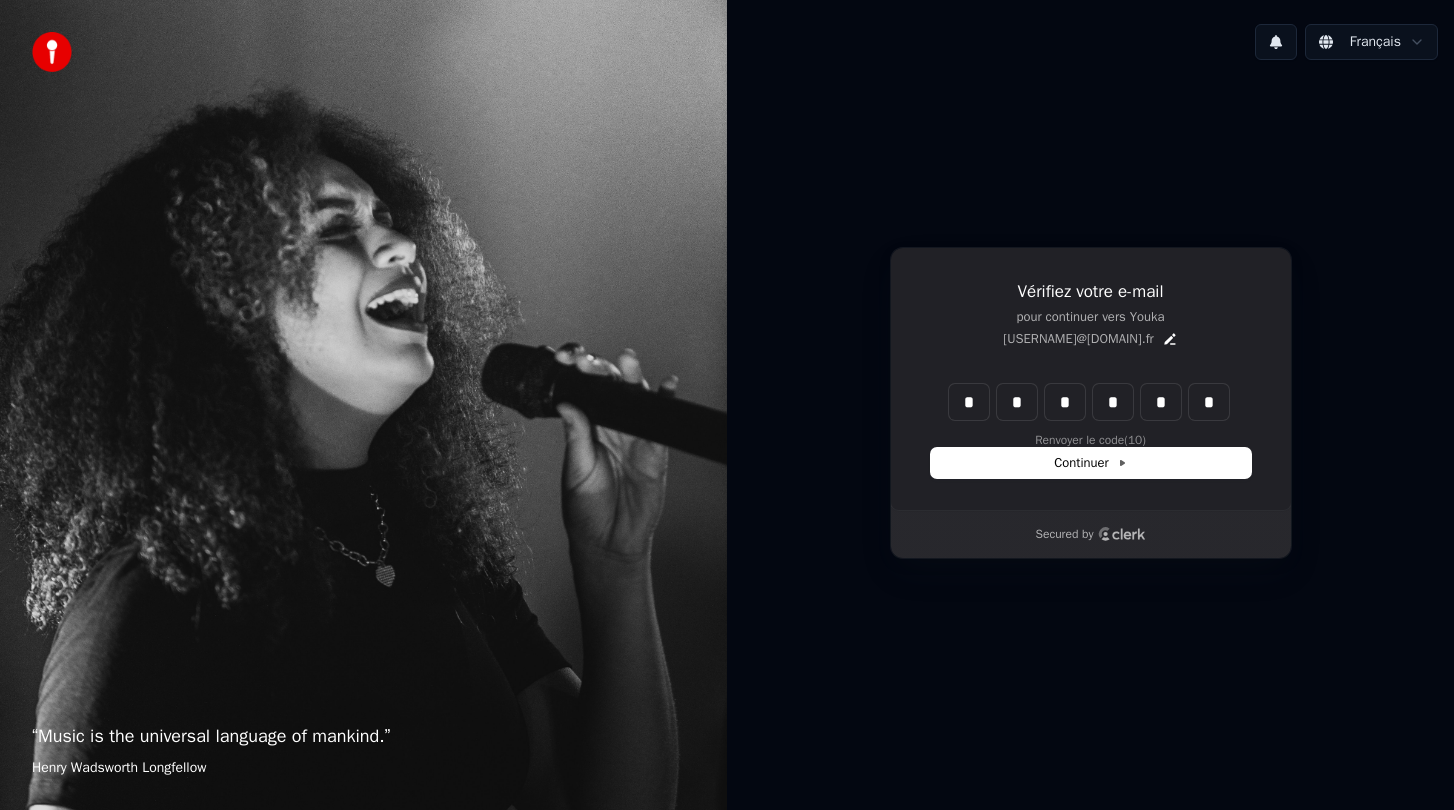 type on "******" 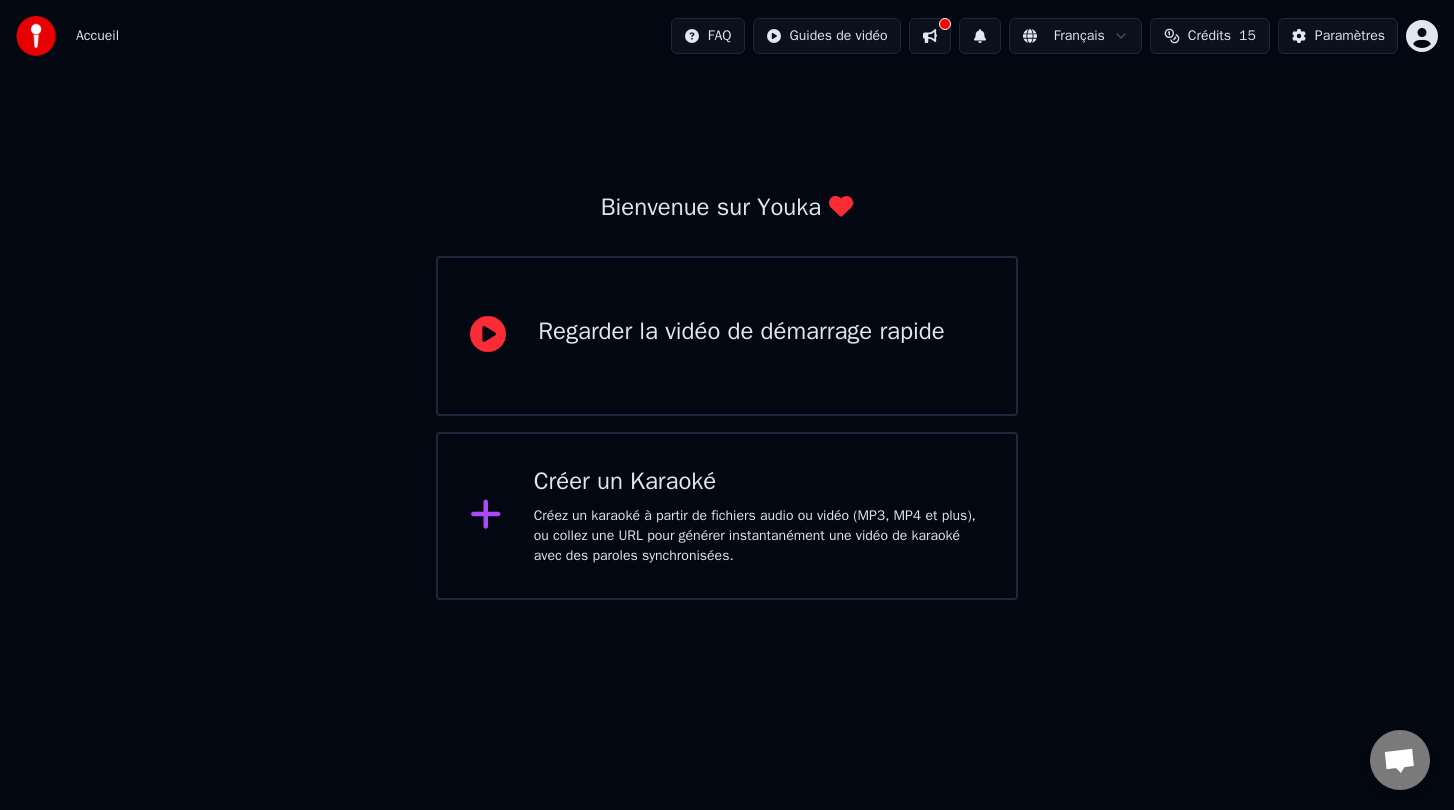 click 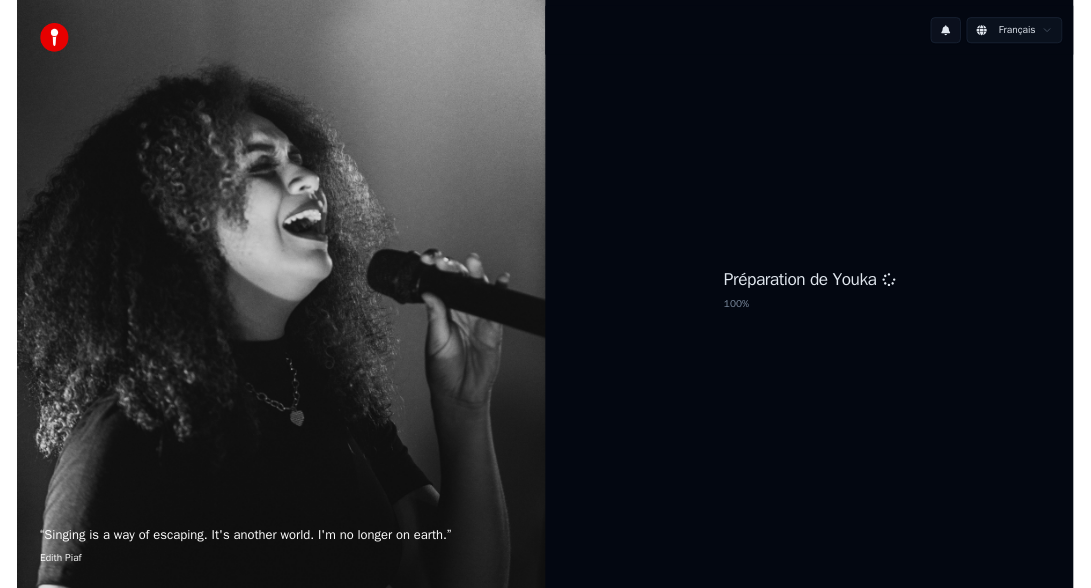 scroll, scrollTop: 0, scrollLeft: 0, axis: both 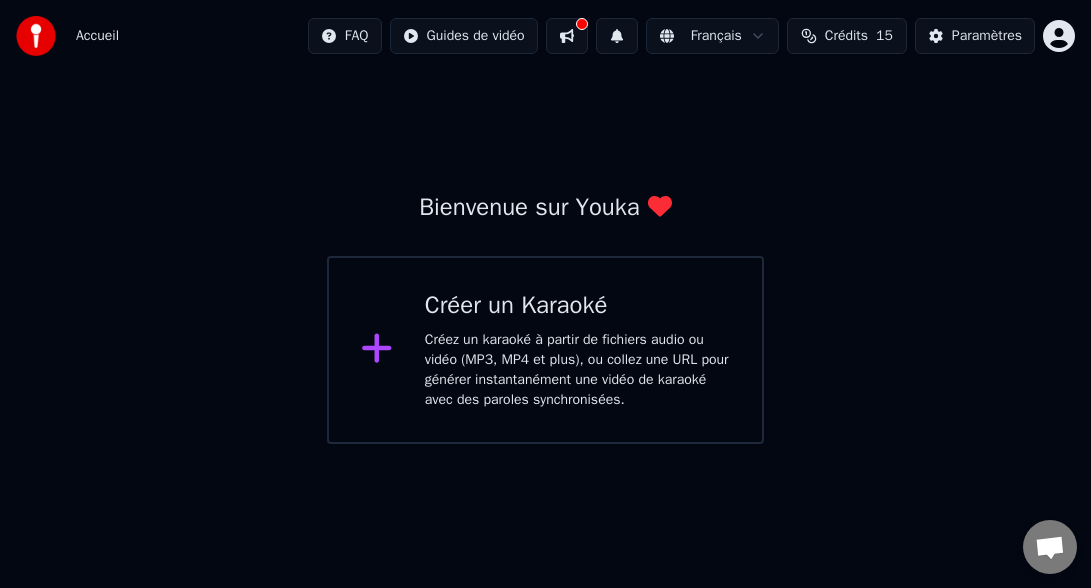 click 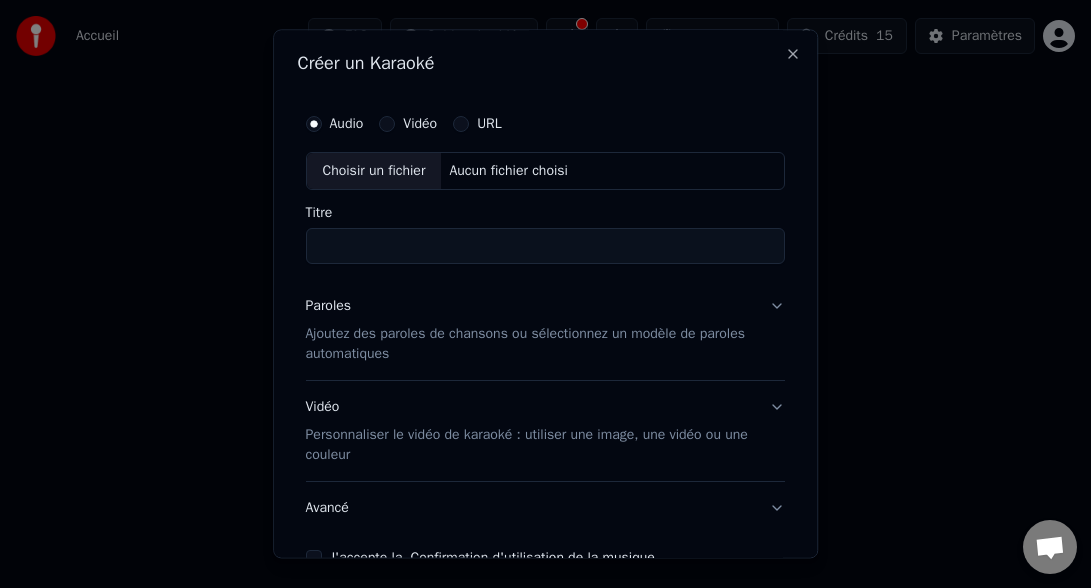 click on "Ajoutez des paroles de chansons ou sélectionnez un modèle de paroles automatiques" at bounding box center [530, 344] 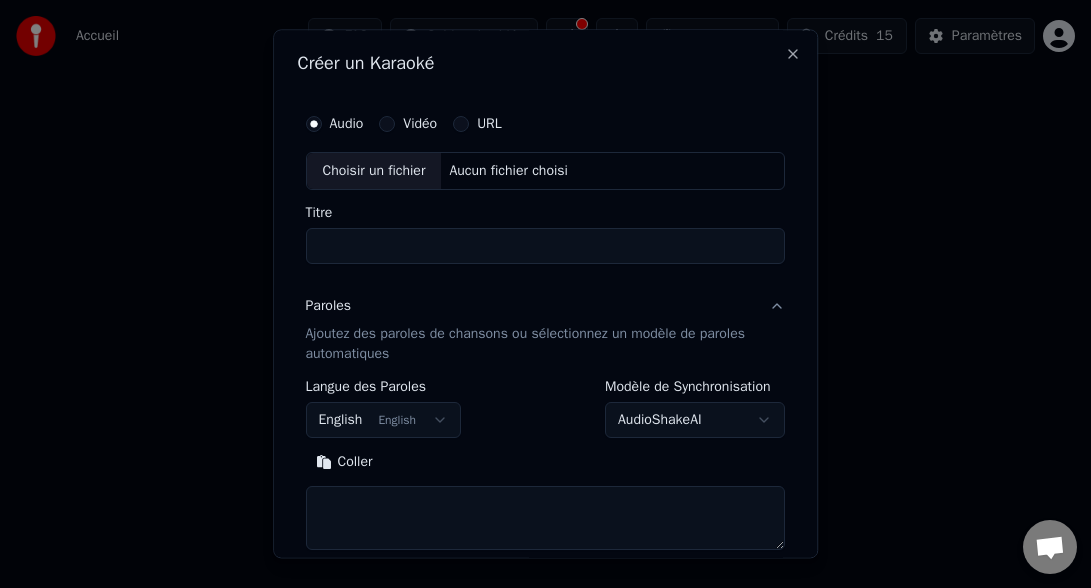 click on "**********" at bounding box center (545, 222) 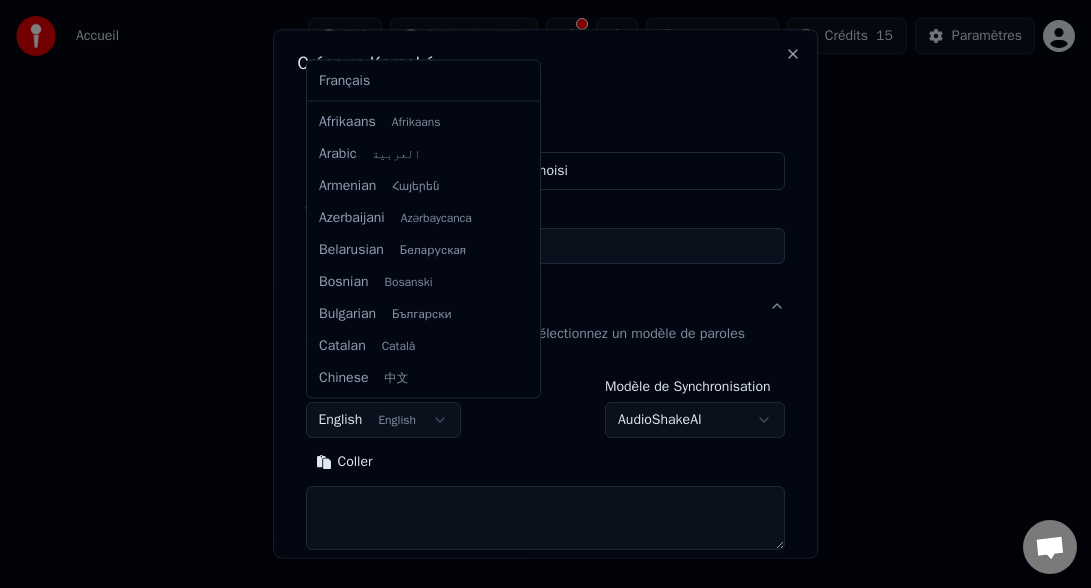 scroll, scrollTop: 160, scrollLeft: 0, axis: vertical 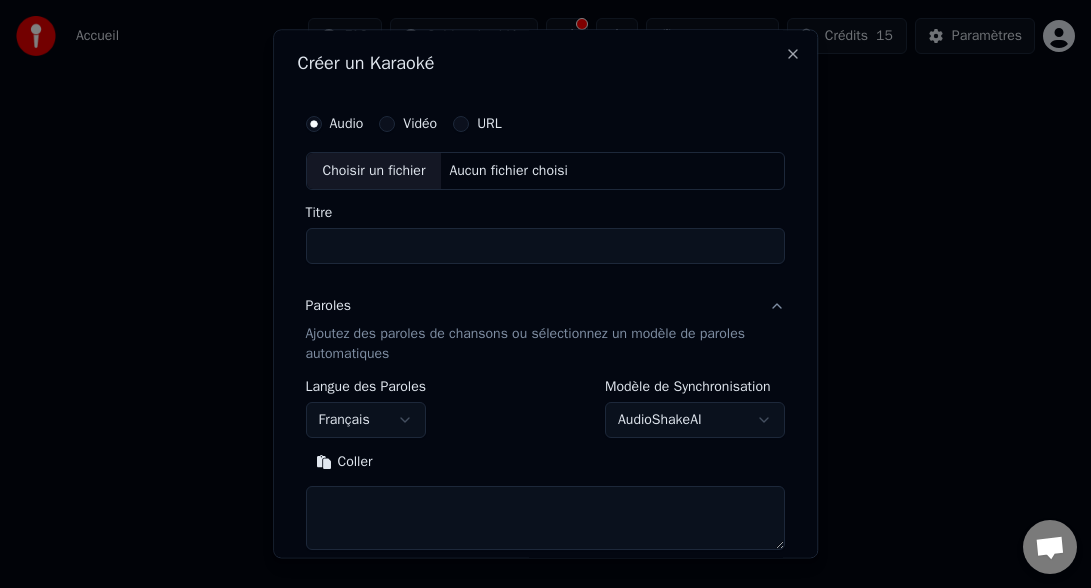 click on "Coller" at bounding box center [344, 462] 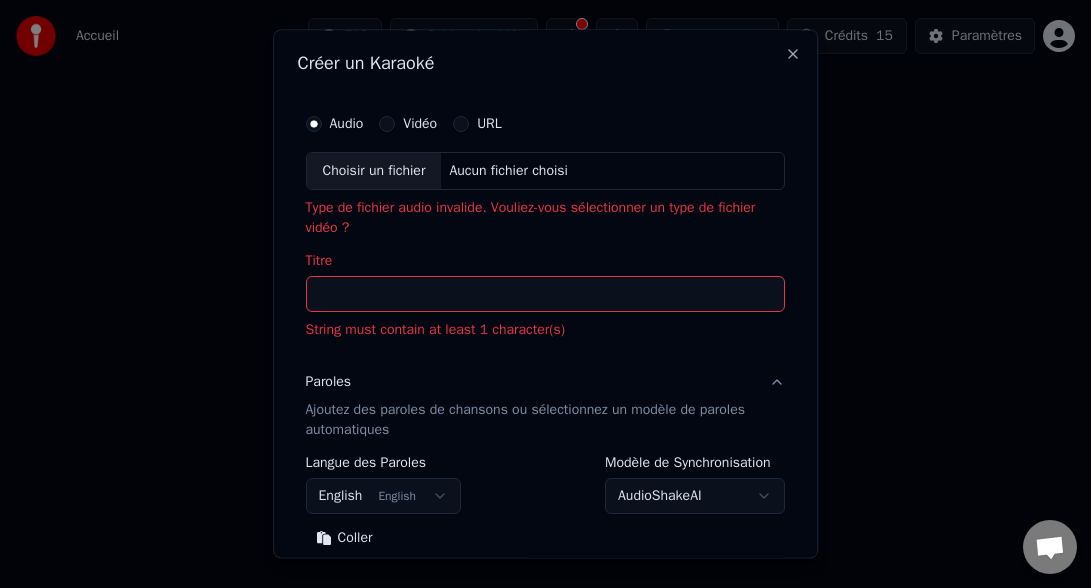 click on "Titre" at bounding box center [546, 294] 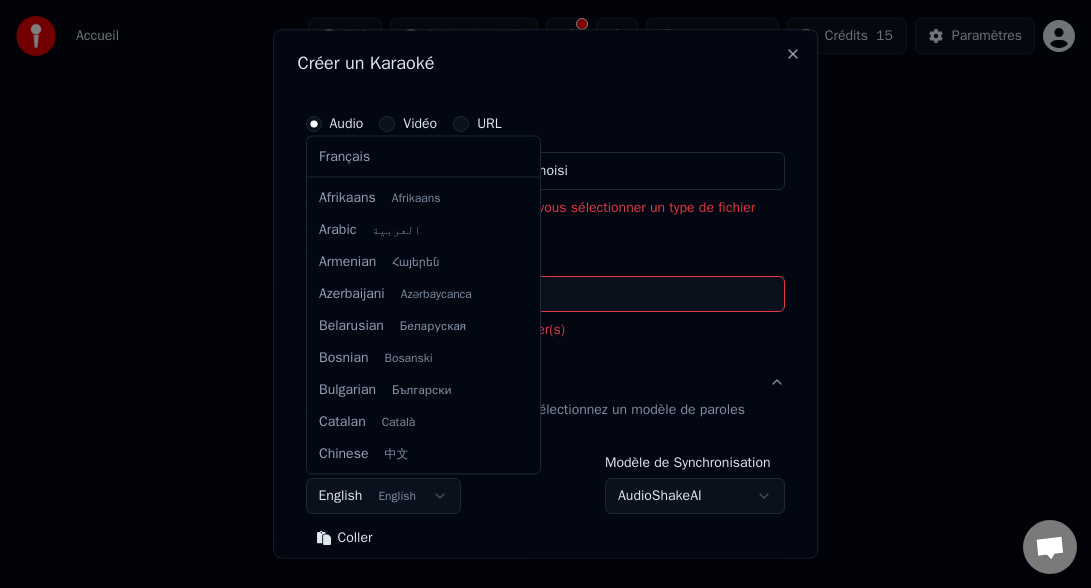 click on "**********" at bounding box center (545, 222) 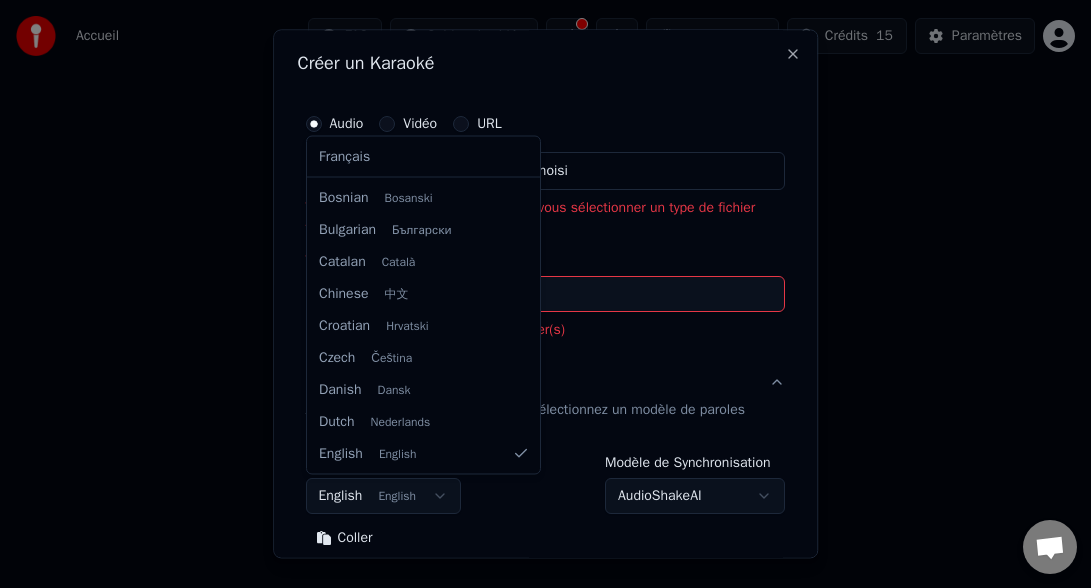 select on "**" 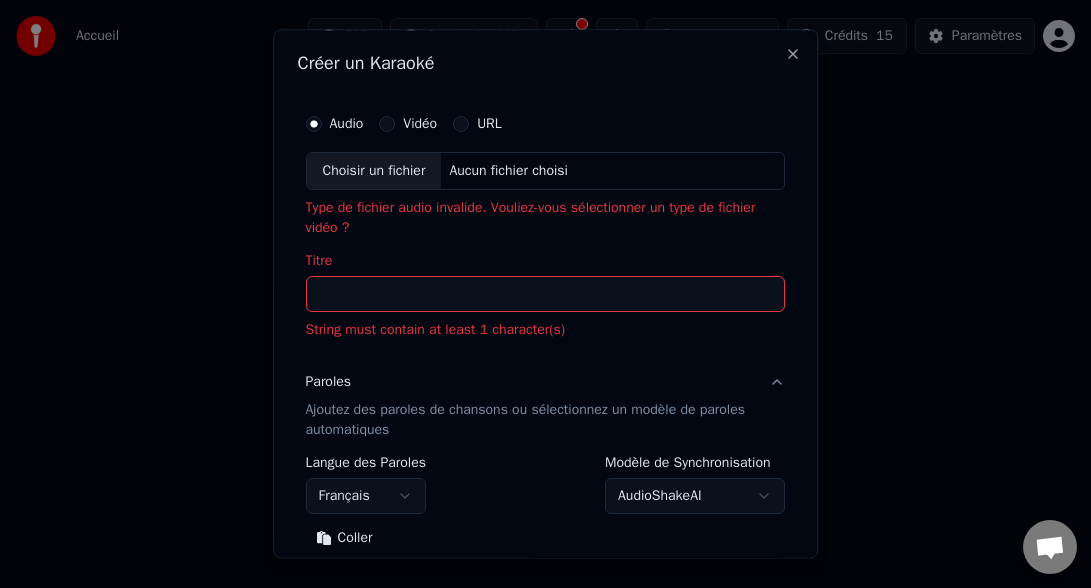 click on "Coller" at bounding box center [344, 538] 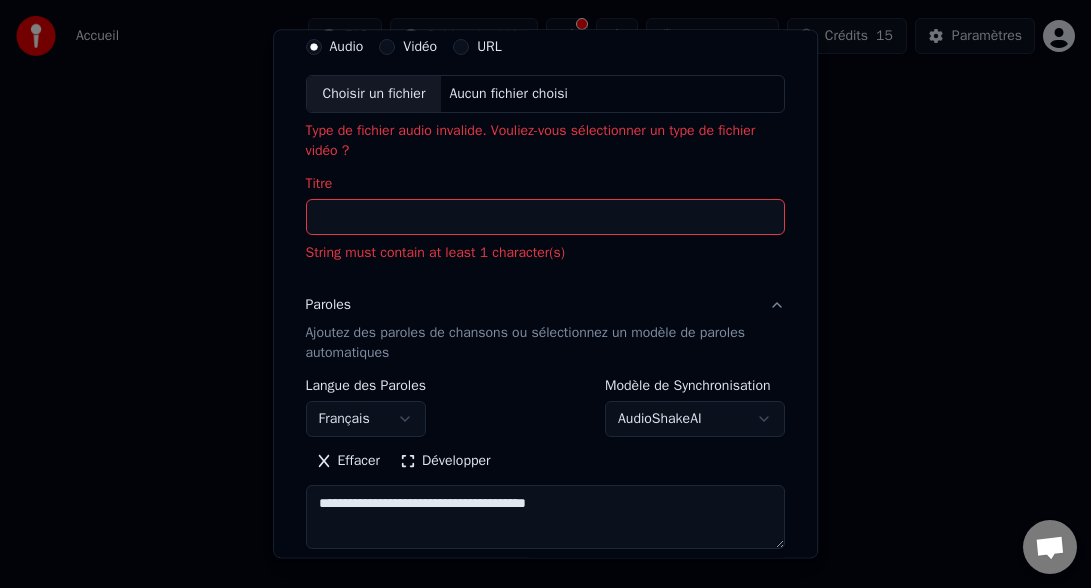 scroll, scrollTop: 76, scrollLeft: 0, axis: vertical 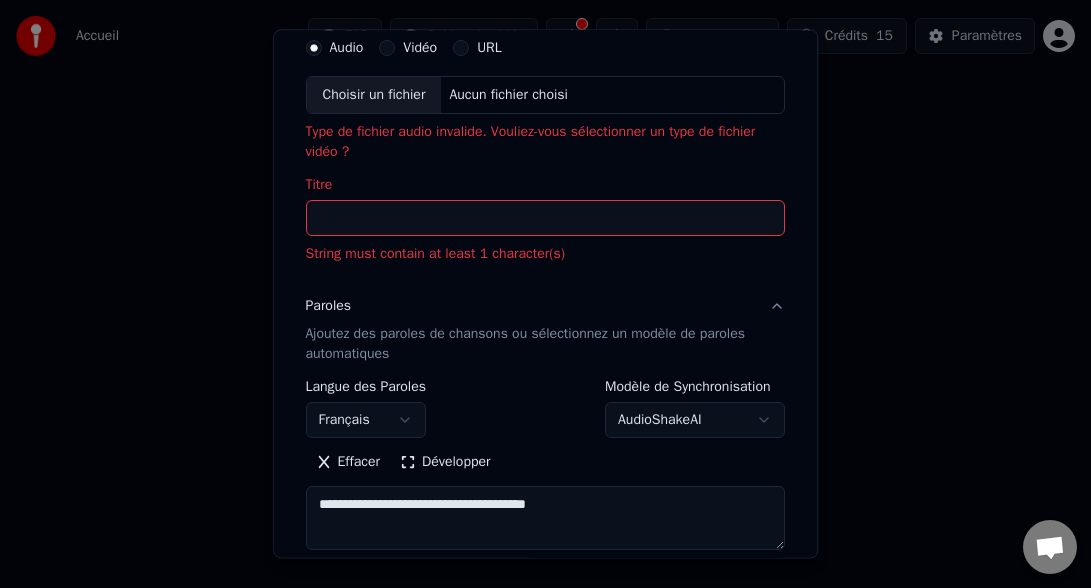 click on "Vidéo" at bounding box center (388, 48) 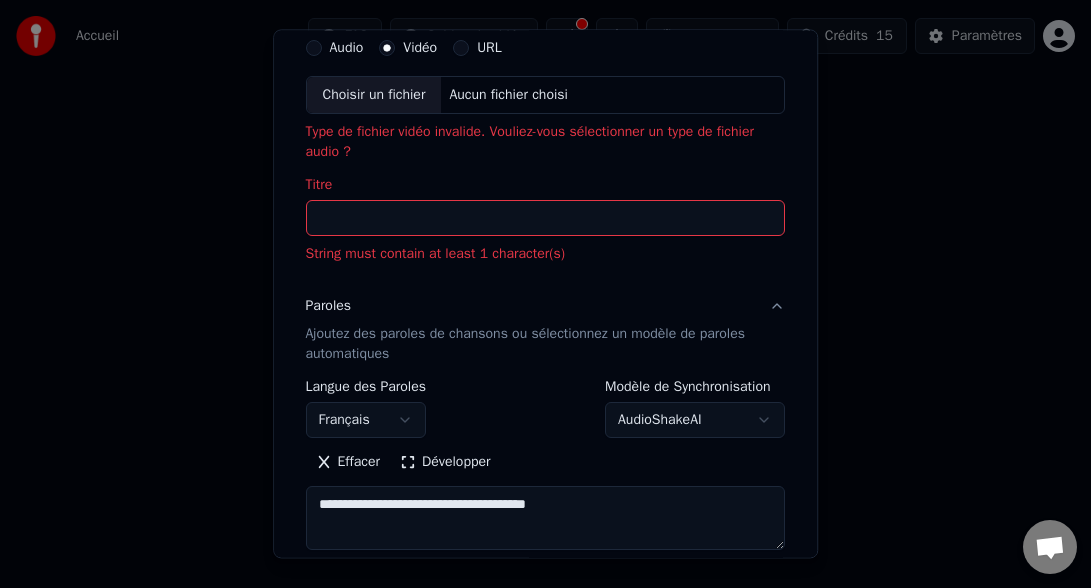 click on "Titre" at bounding box center (546, 218) 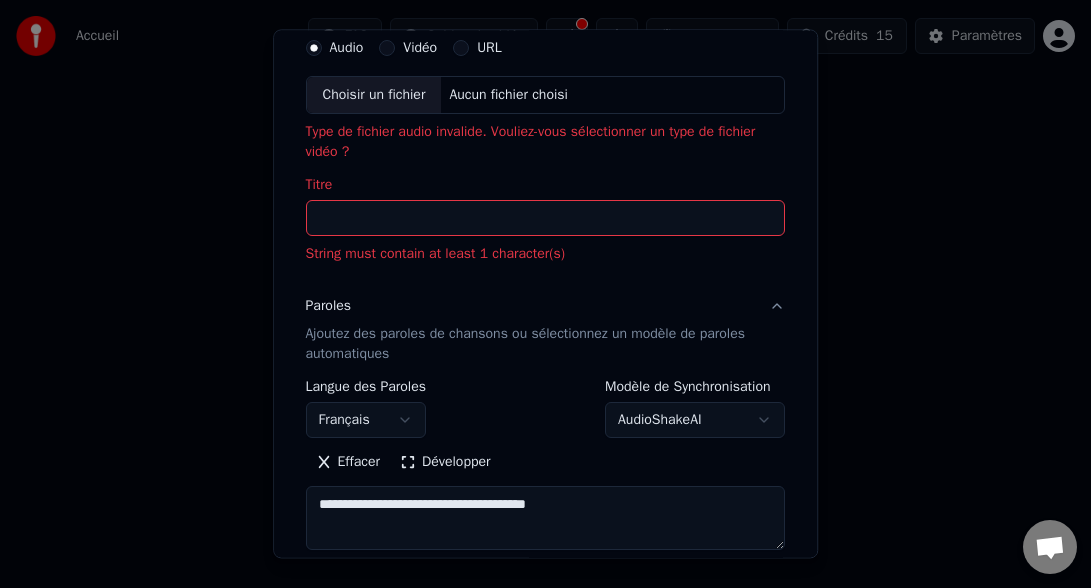 click on "Titre" at bounding box center [546, 218] 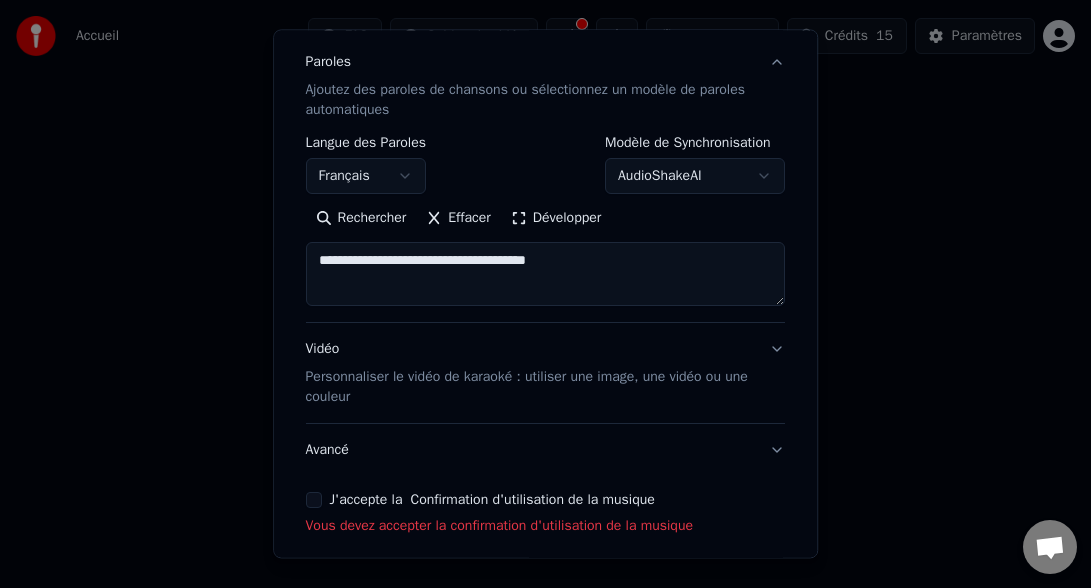 scroll, scrollTop: 302, scrollLeft: 0, axis: vertical 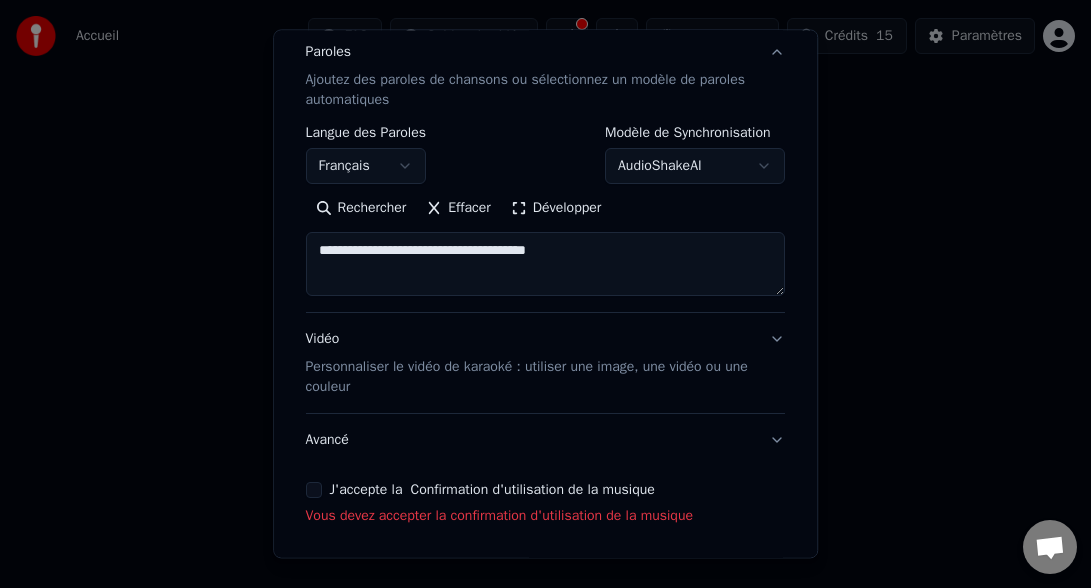 type on "******" 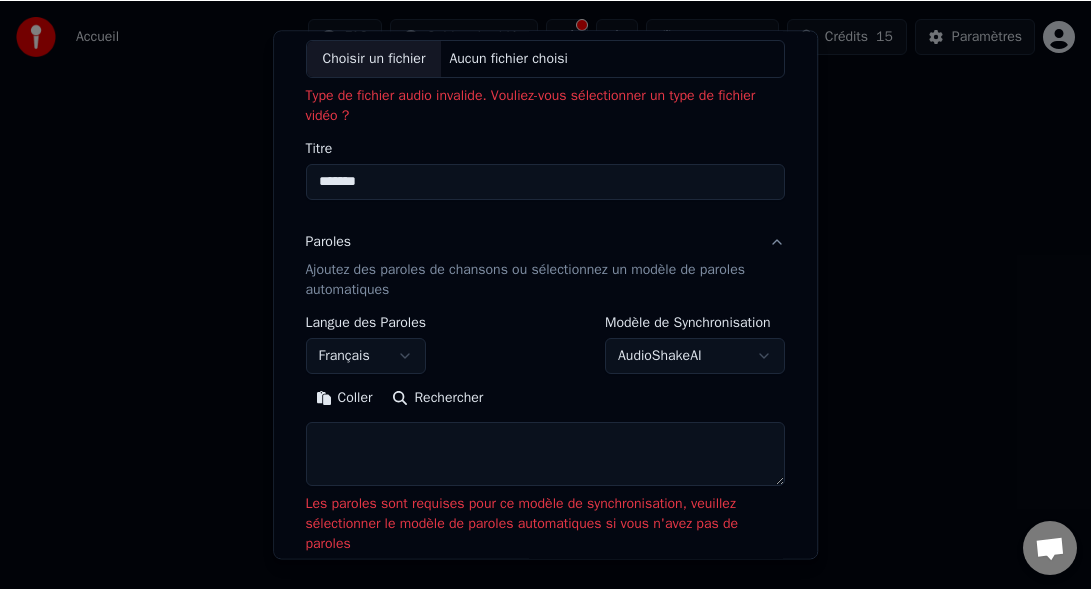 scroll, scrollTop: 50, scrollLeft: 0, axis: vertical 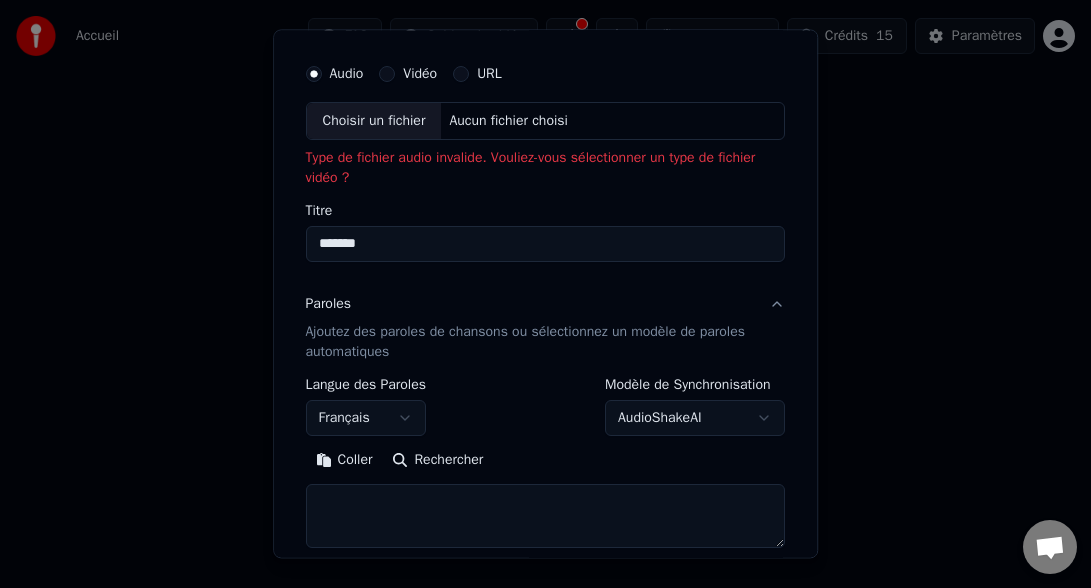 click on "Choisir un fichier" at bounding box center (374, 121) 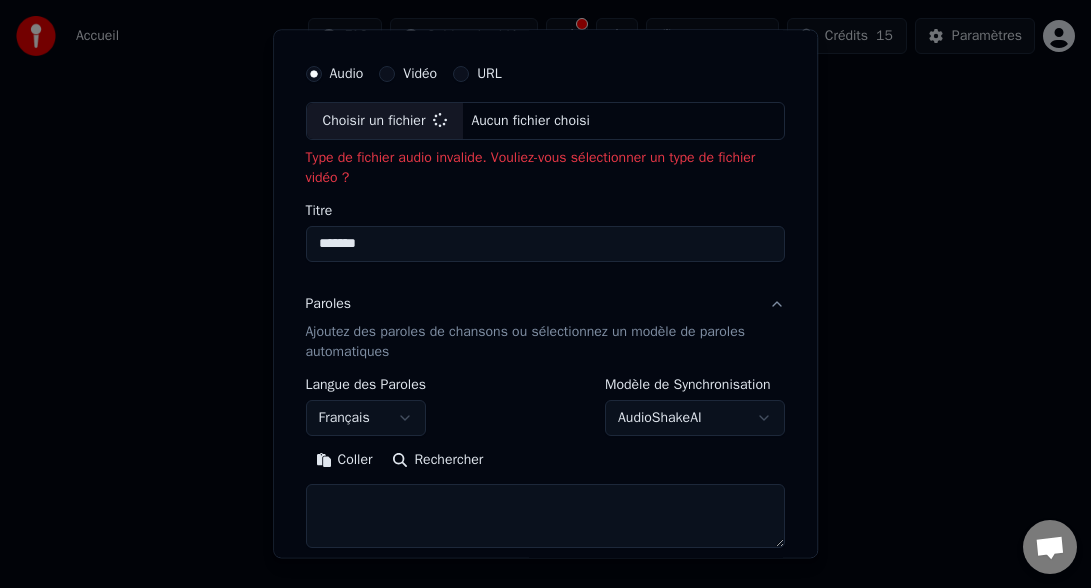 type on "******" 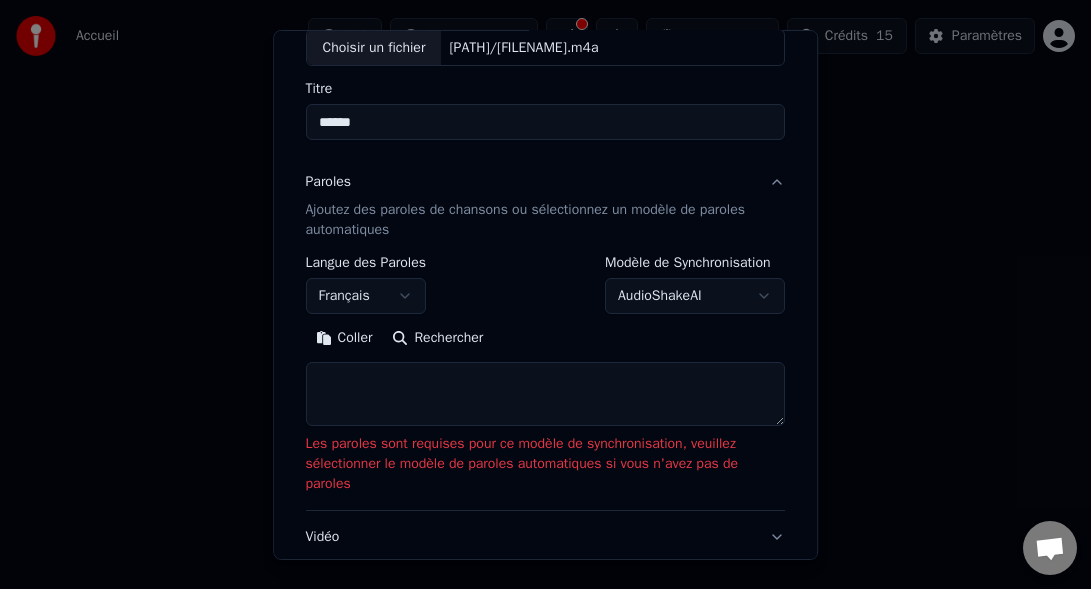 scroll, scrollTop: 125, scrollLeft: 0, axis: vertical 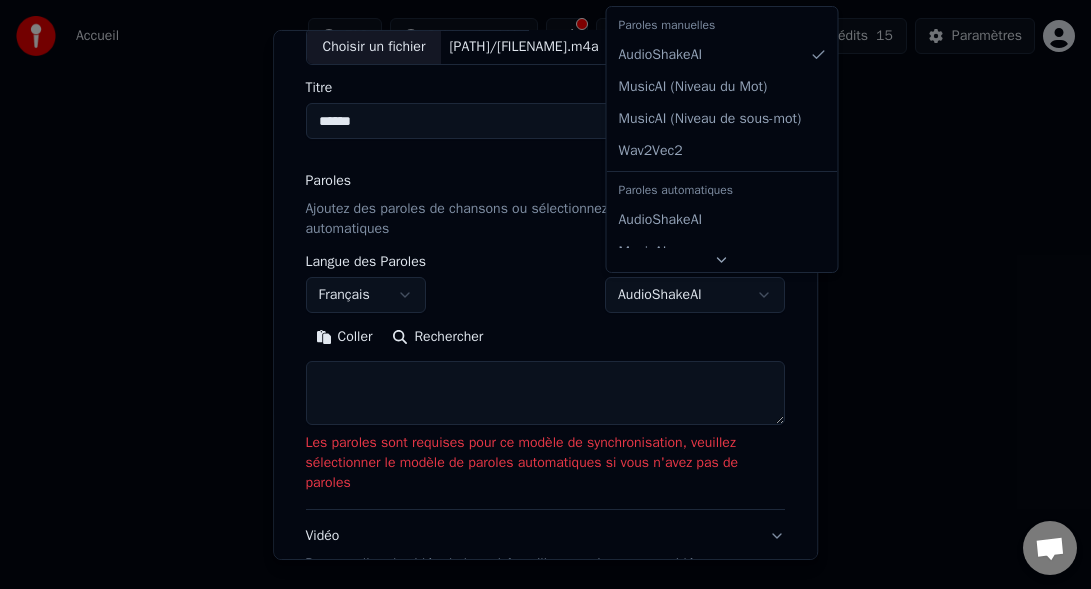 click on "**********" at bounding box center (545, 222) 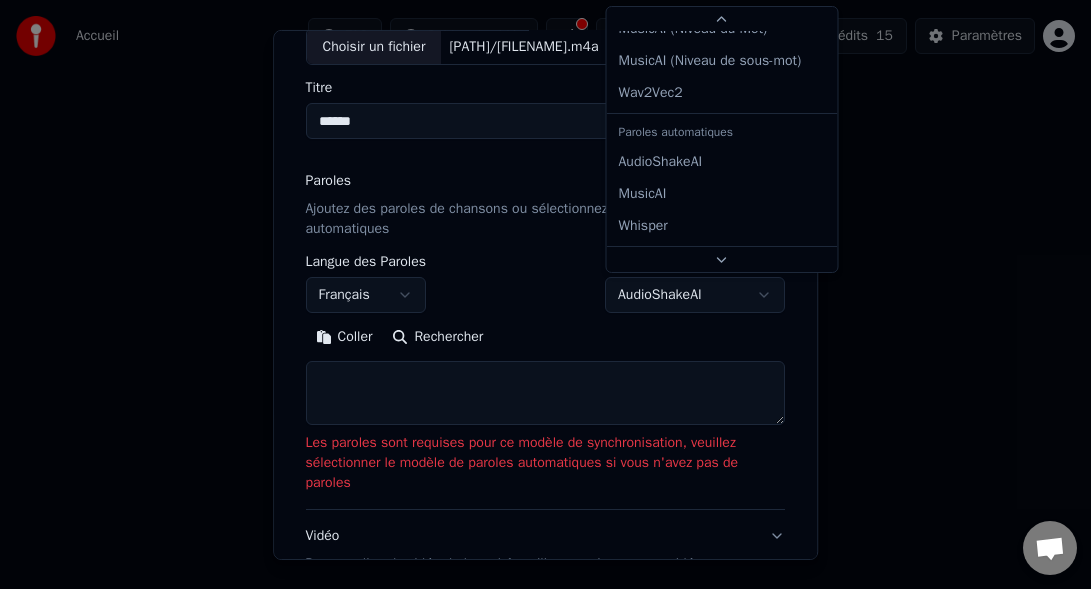 scroll, scrollTop: 80, scrollLeft: 0, axis: vertical 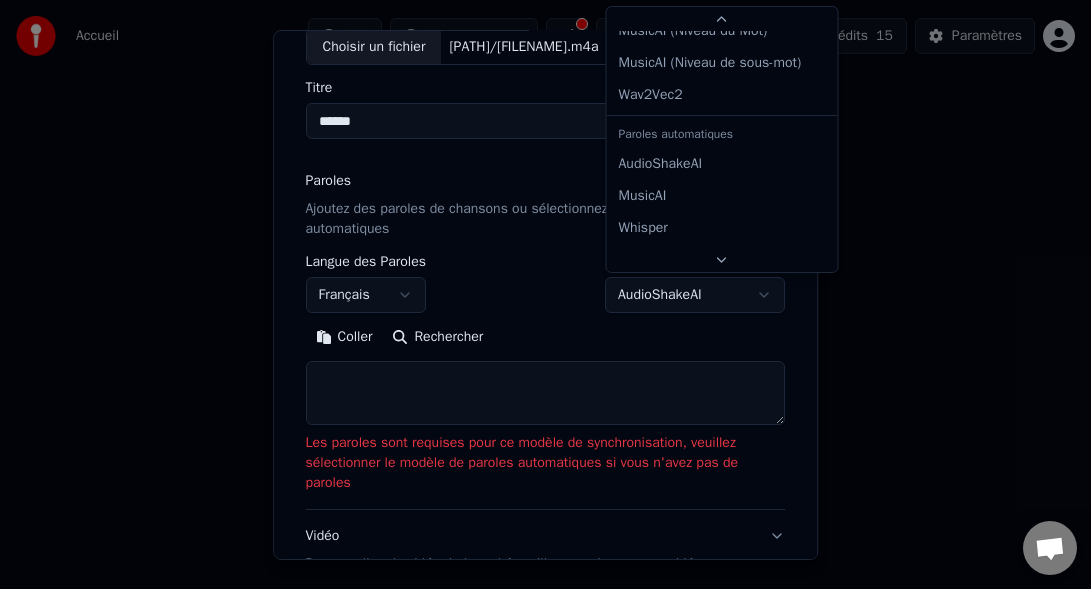 select on "**********" 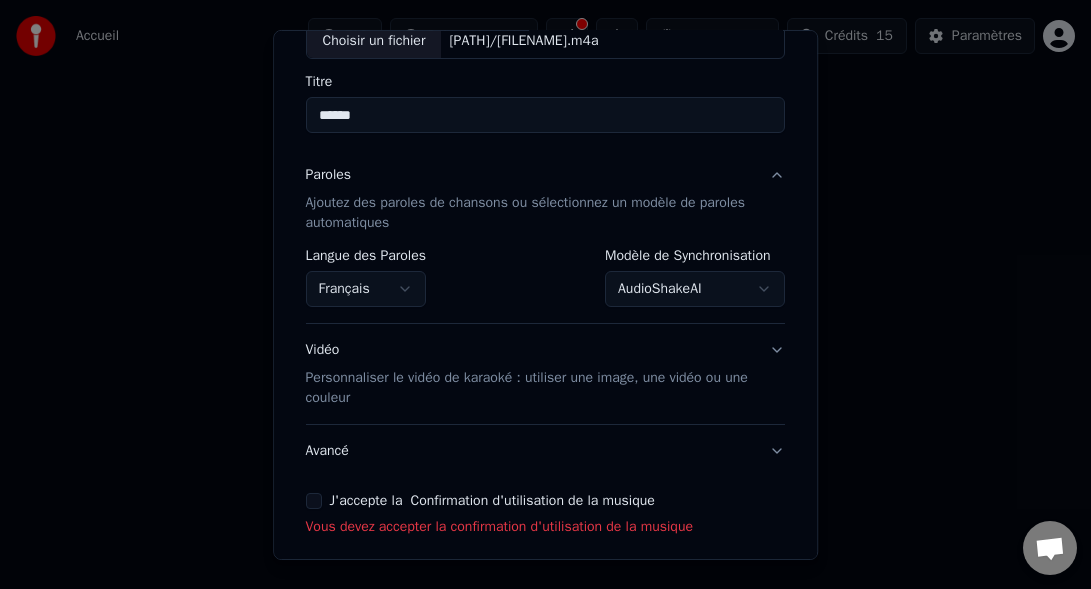 scroll, scrollTop: 129, scrollLeft: 0, axis: vertical 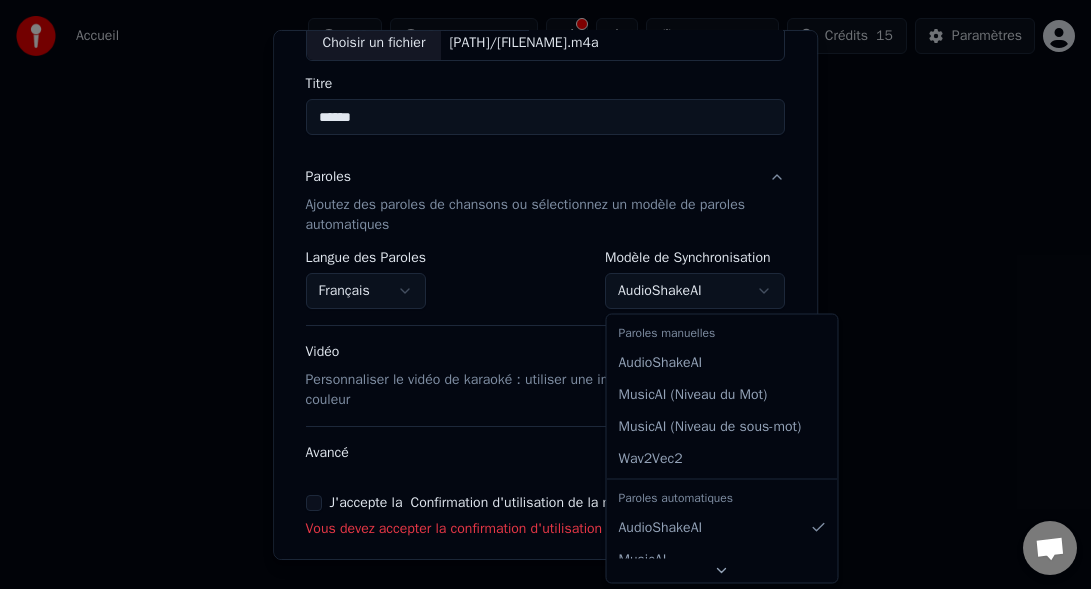 click on "**********" at bounding box center (545, 222) 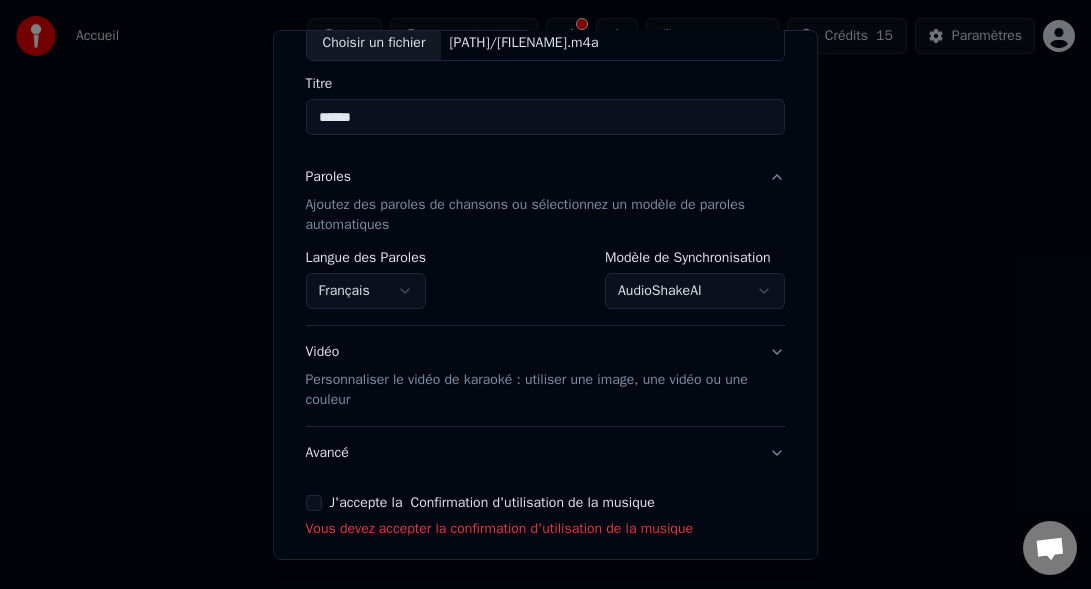 click on "Ajoutez des paroles de chansons ou sélectionnez un modèle de paroles automatiques" at bounding box center [530, 215] 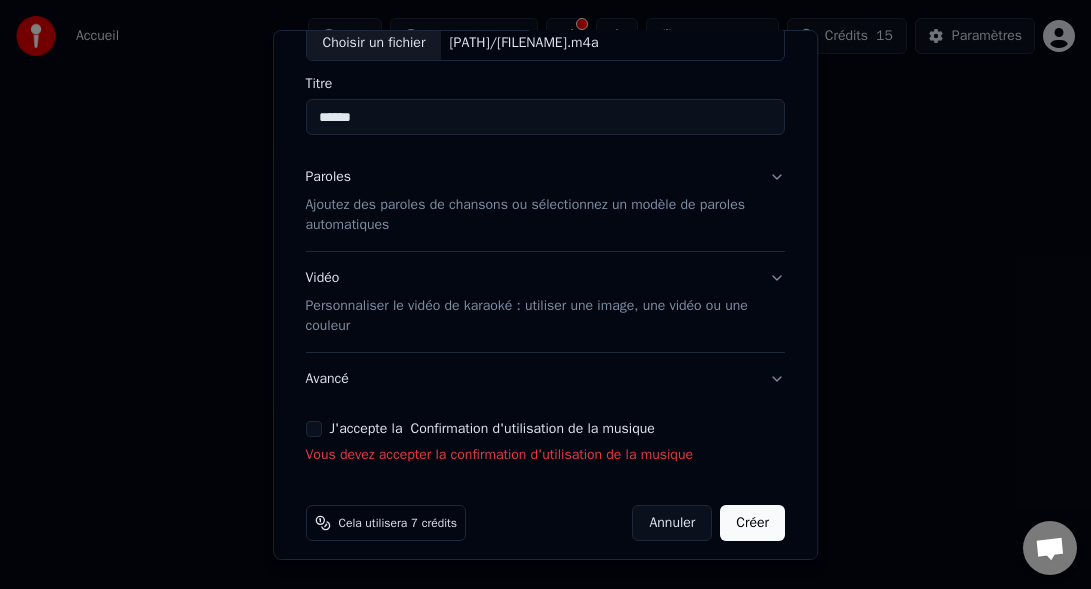 click on "Ajoutez des paroles de chansons ou sélectionnez un modèle de paroles automatiques" at bounding box center (530, 215) 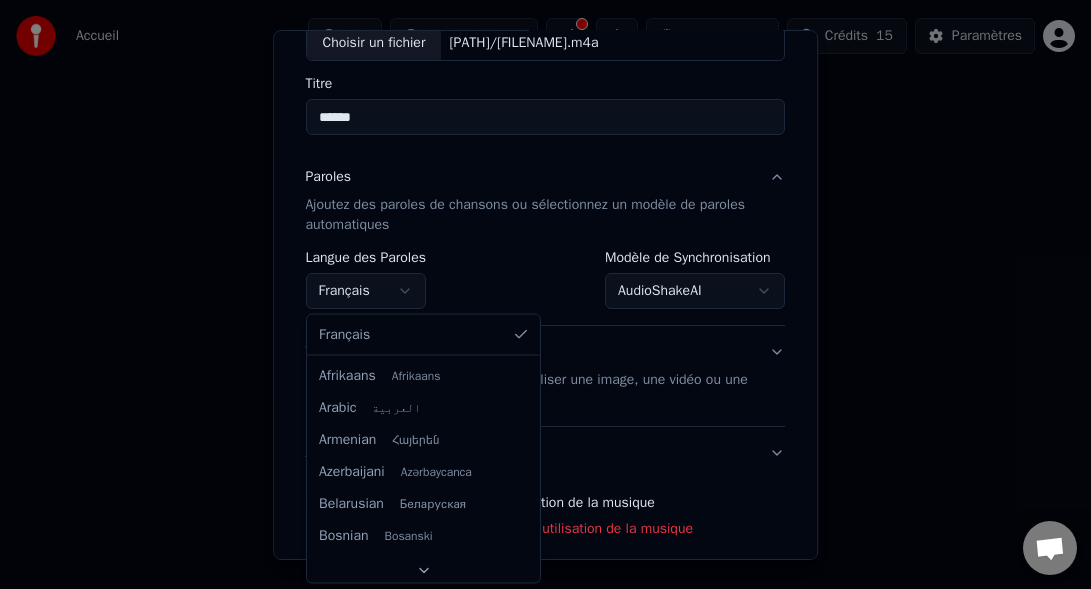 click on "**********" at bounding box center (545, 222) 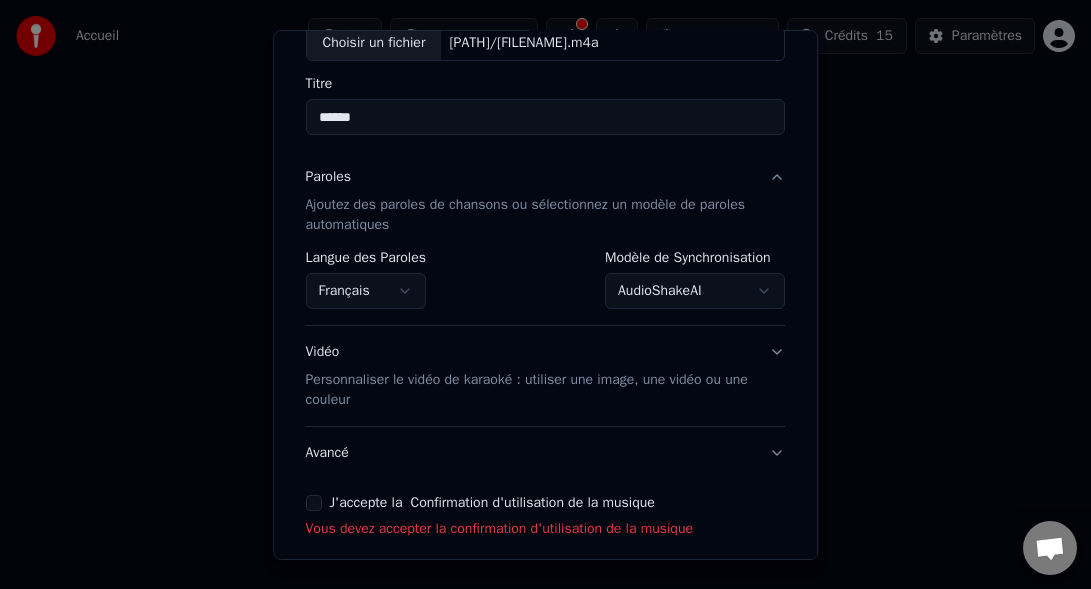click on "Modèle de Synchronisation" at bounding box center [695, 258] 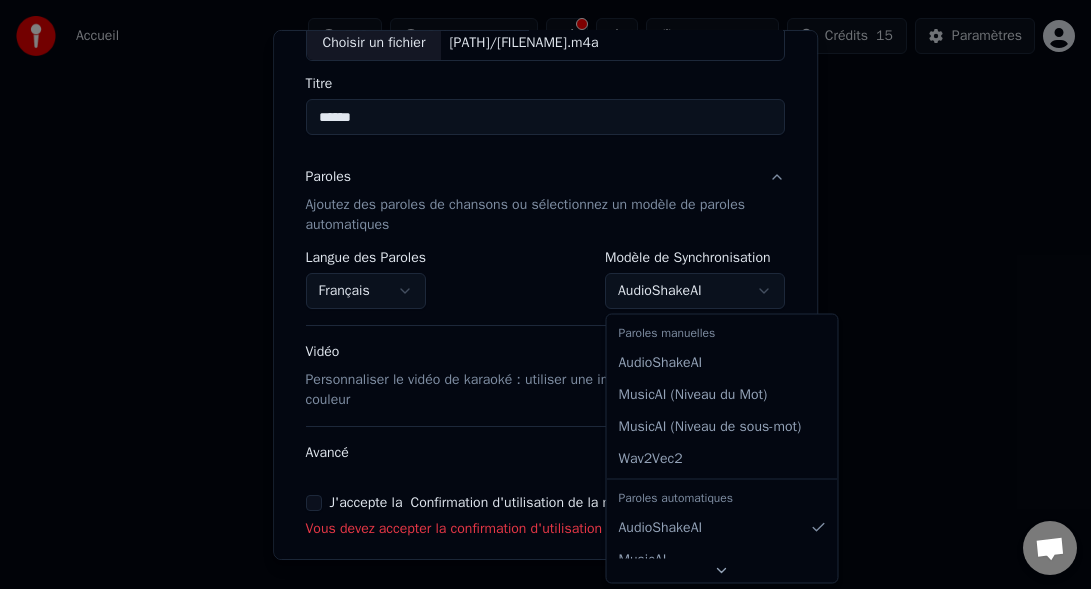 click on "**********" at bounding box center (545, 222) 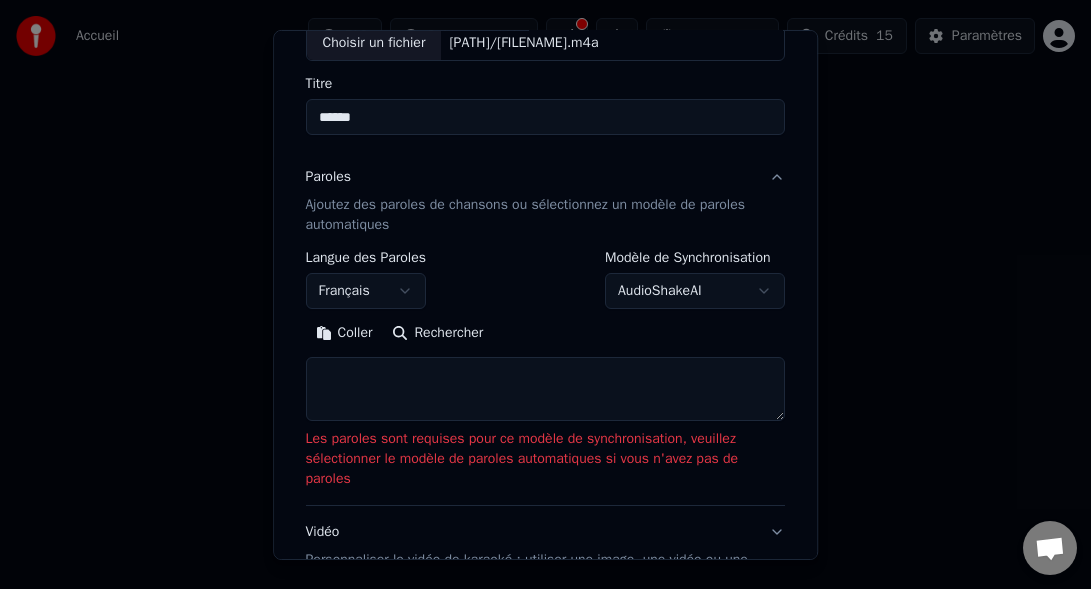 click on "Rechercher" at bounding box center (438, 333) 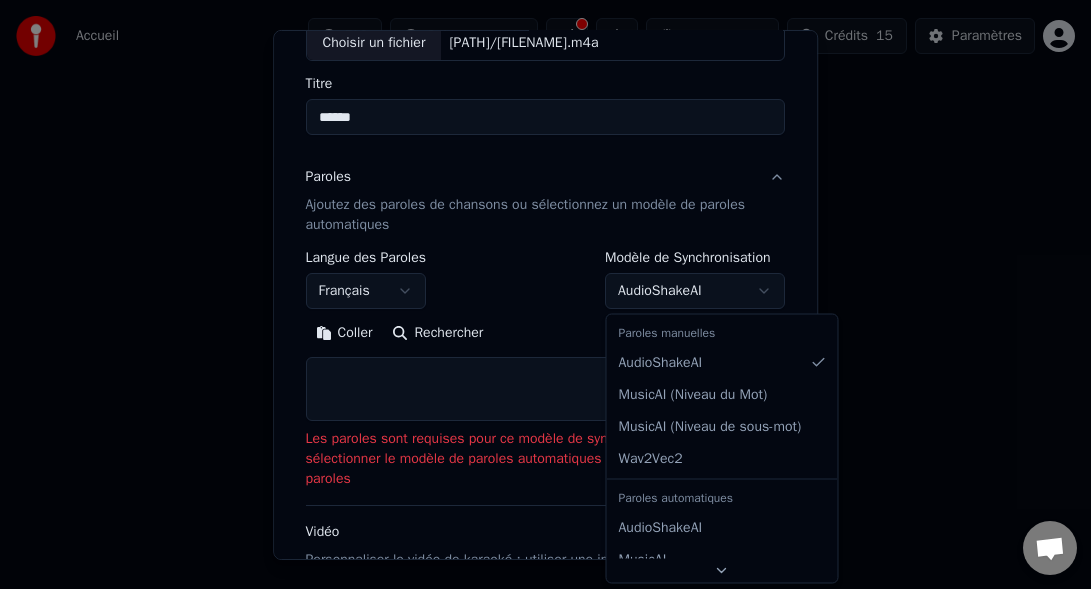 click on "**********" at bounding box center [545, 222] 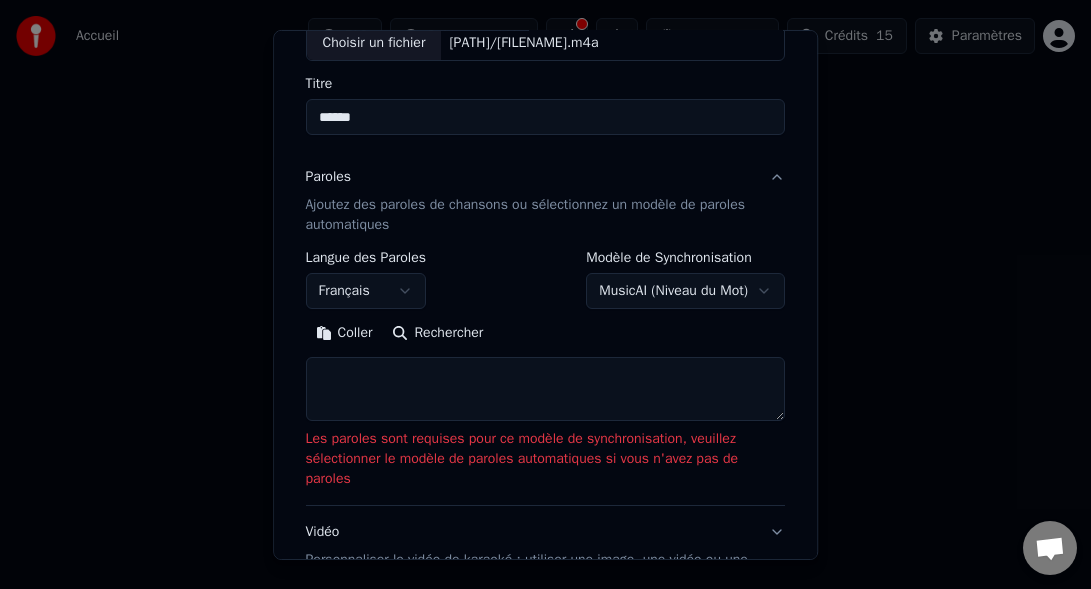 click on "Rechercher" at bounding box center [438, 333] 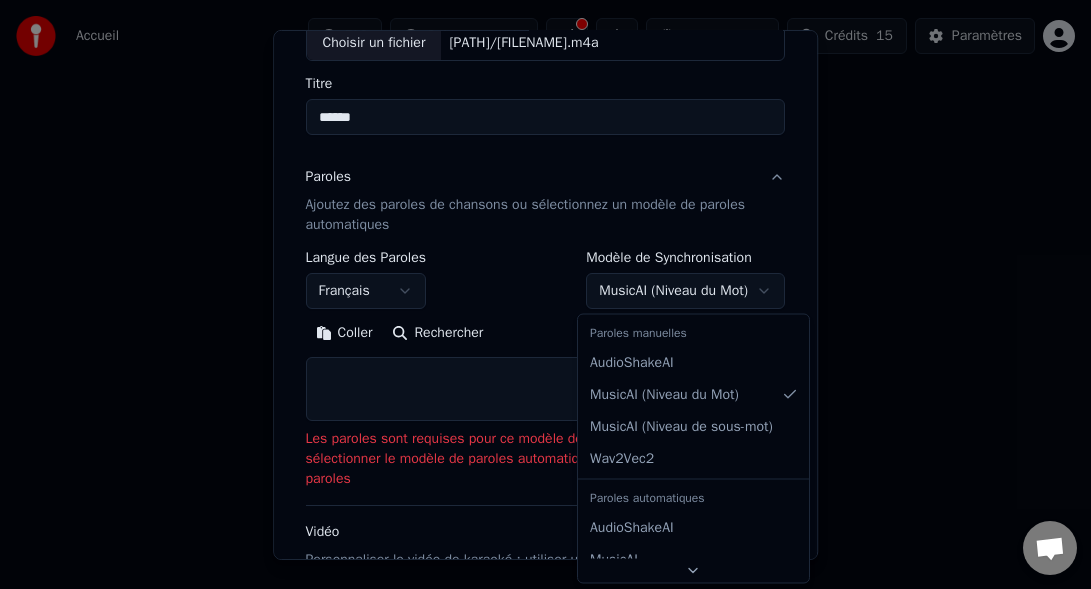 click on "**********" at bounding box center (545, 222) 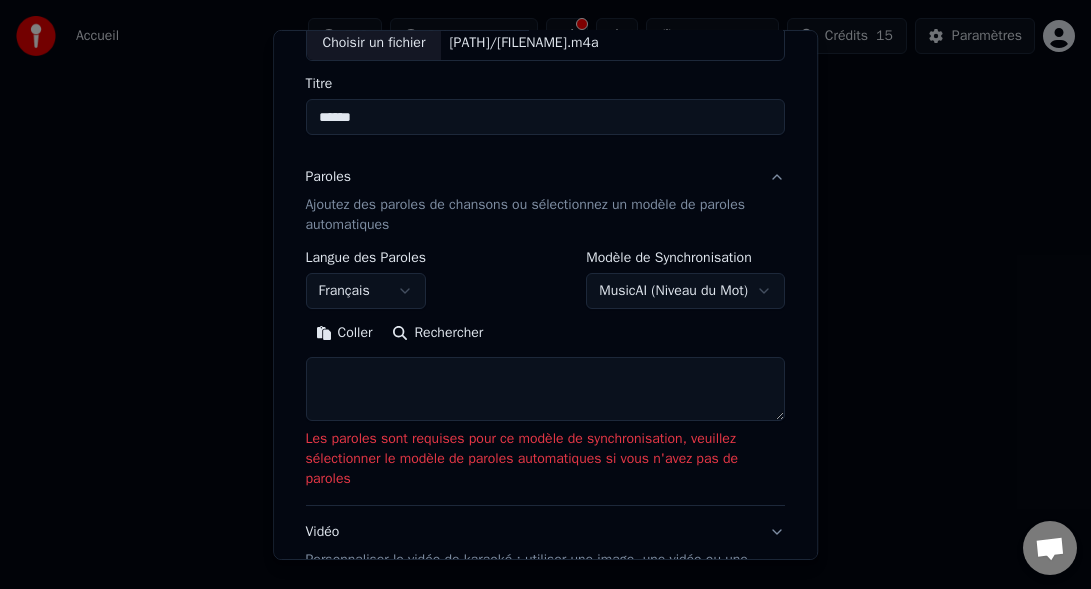 click on "Rechercher" at bounding box center [438, 333] 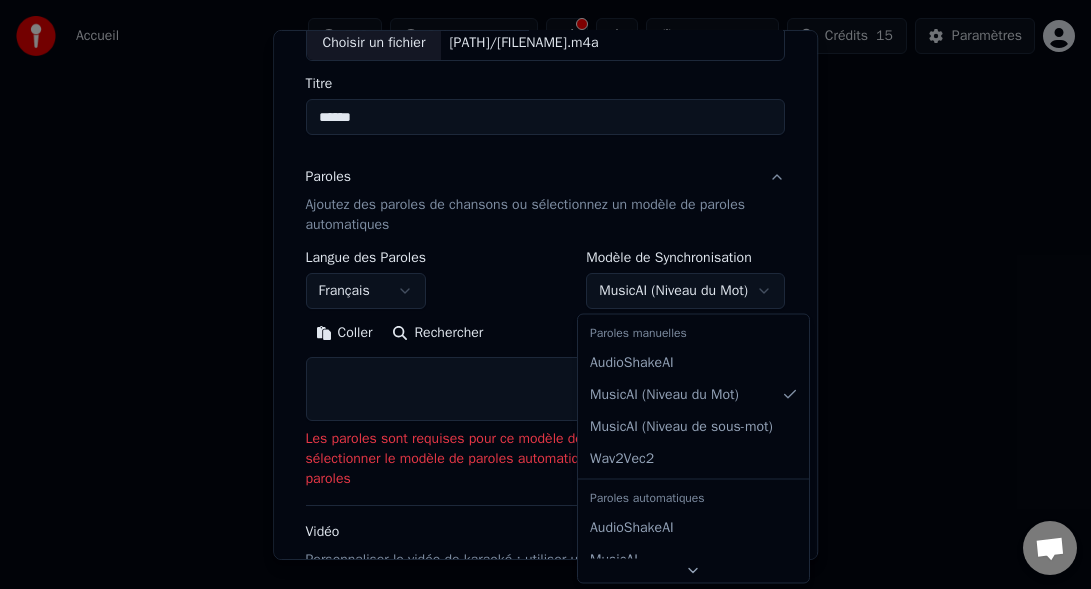 select on "********" 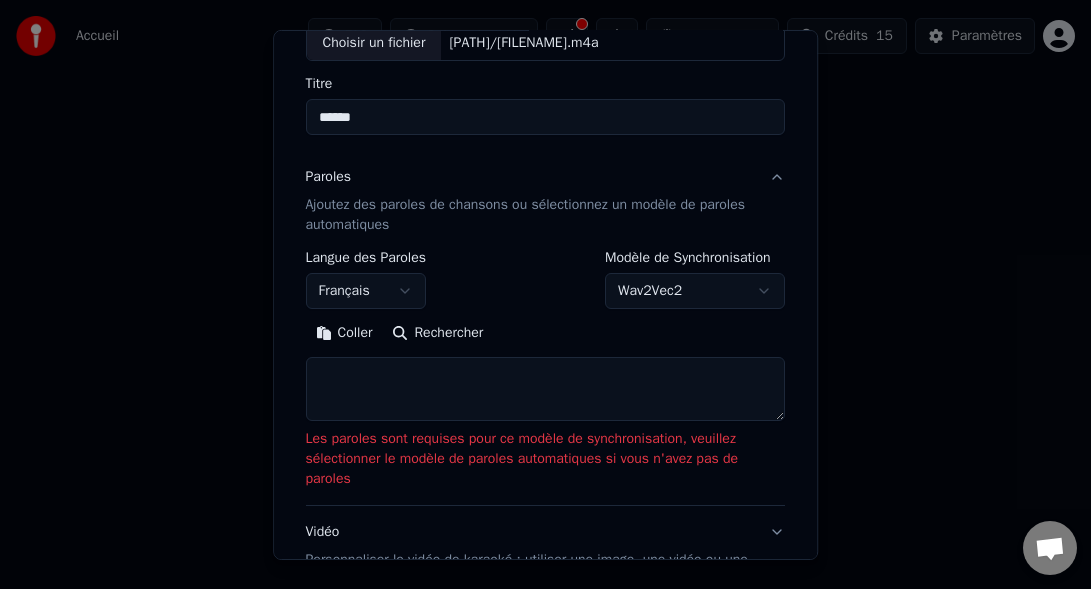 click on "Rechercher" at bounding box center [438, 333] 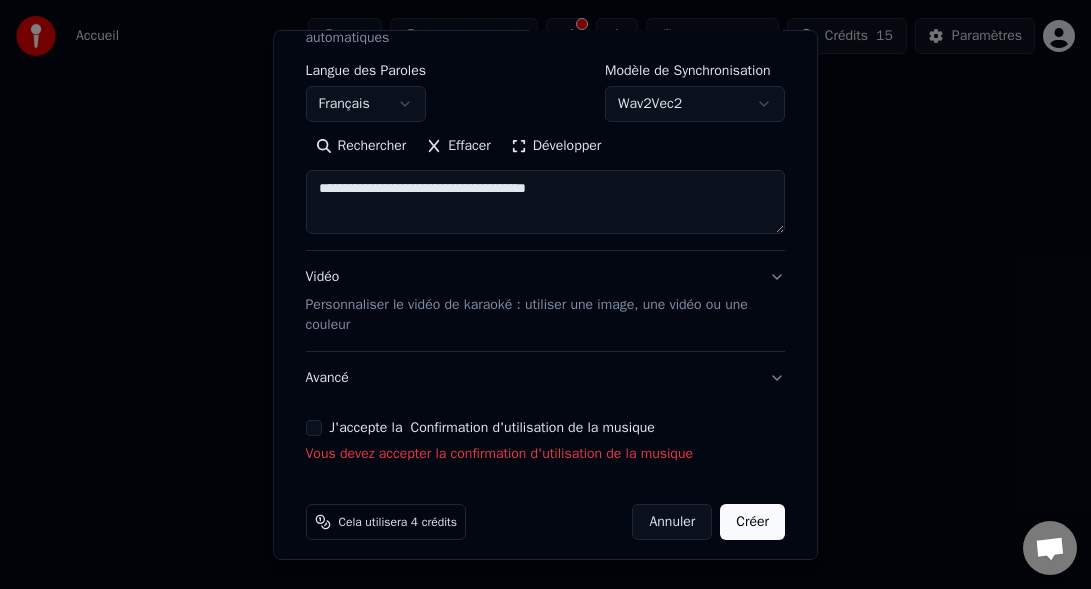 scroll, scrollTop: 330, scrollLeft: 0, axis: vertical 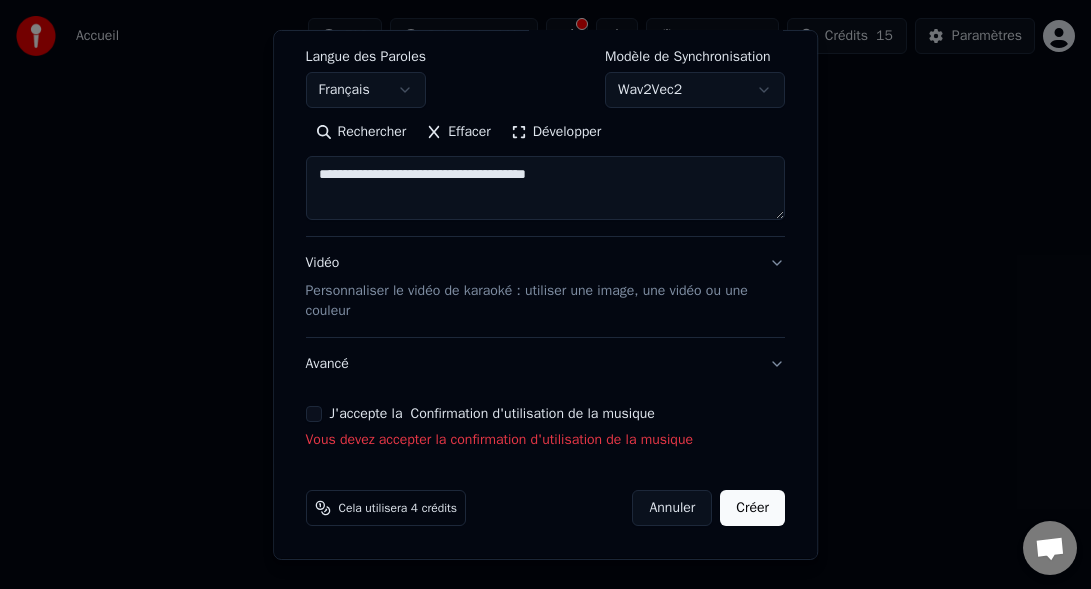 click on "Personnaliser le vidéo de karaoké : utiliser une image, une vidéo ou une couleur" at bounding box center (530, 301) 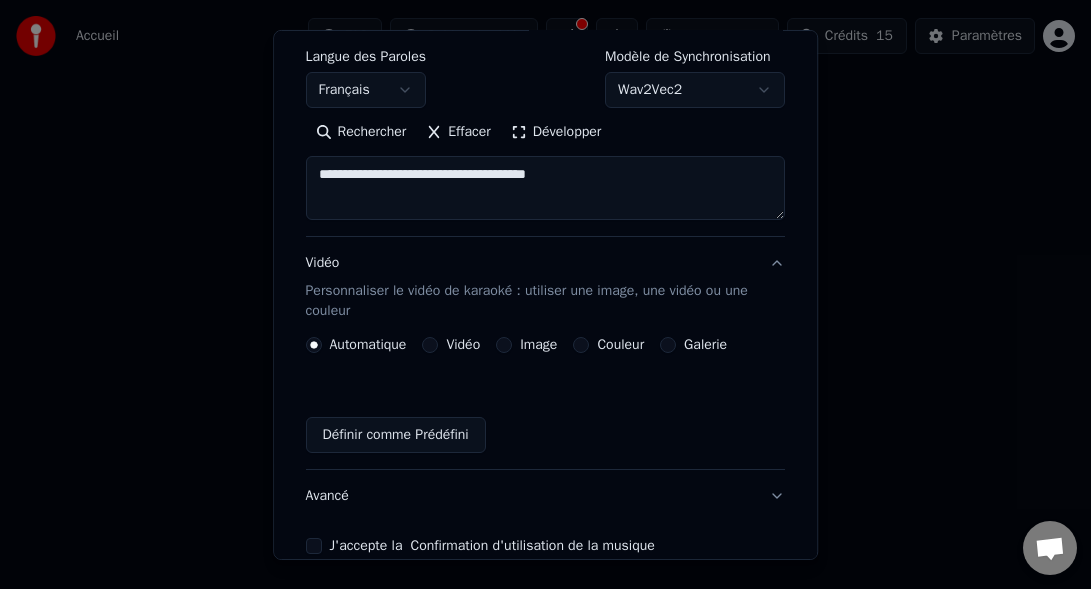 scroll, scrollTop: 276, scrollLeft: 0, axis: vertical 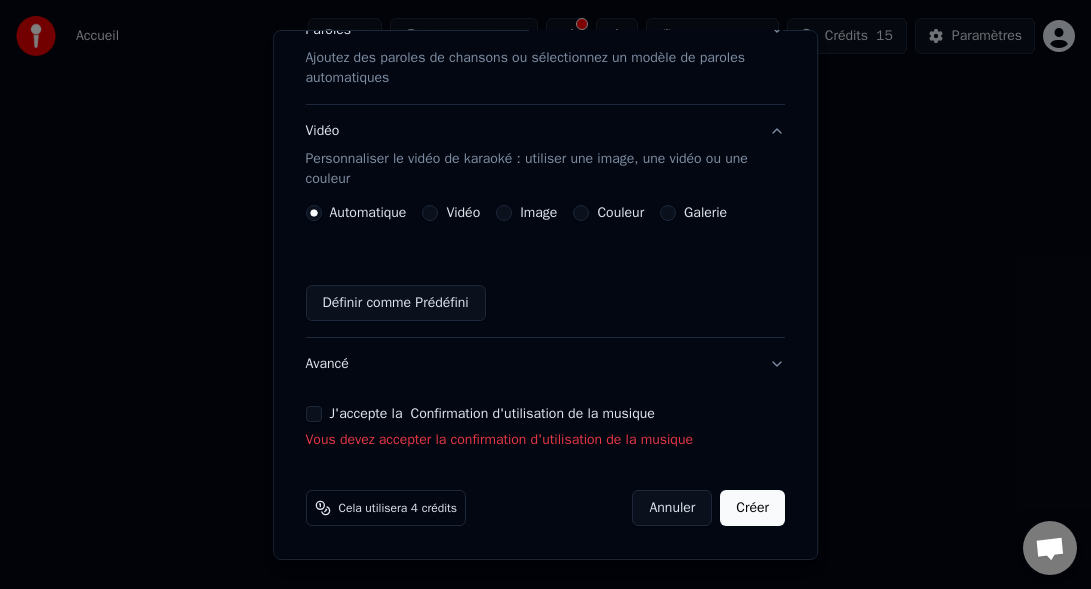 click on "Couleur" at bounding box center (621, 213) 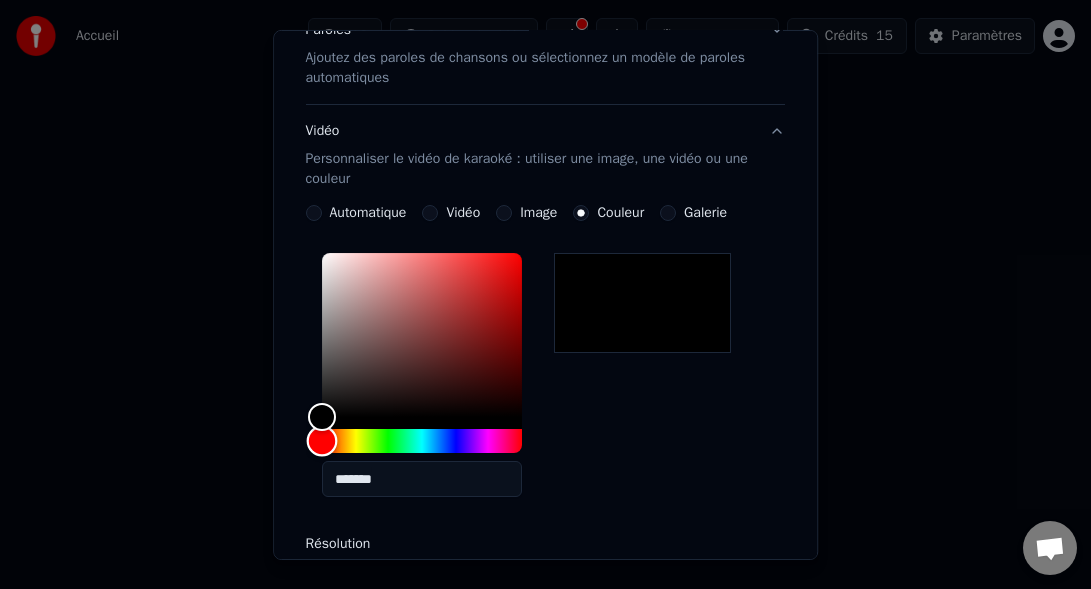 click at bounding box center [422, 441] 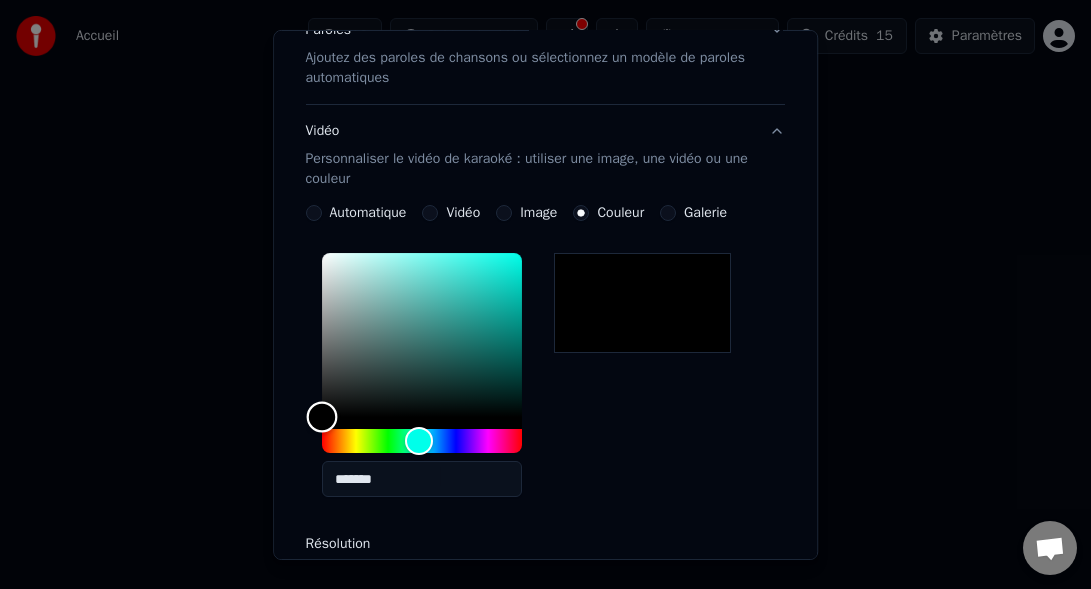type on "*******" 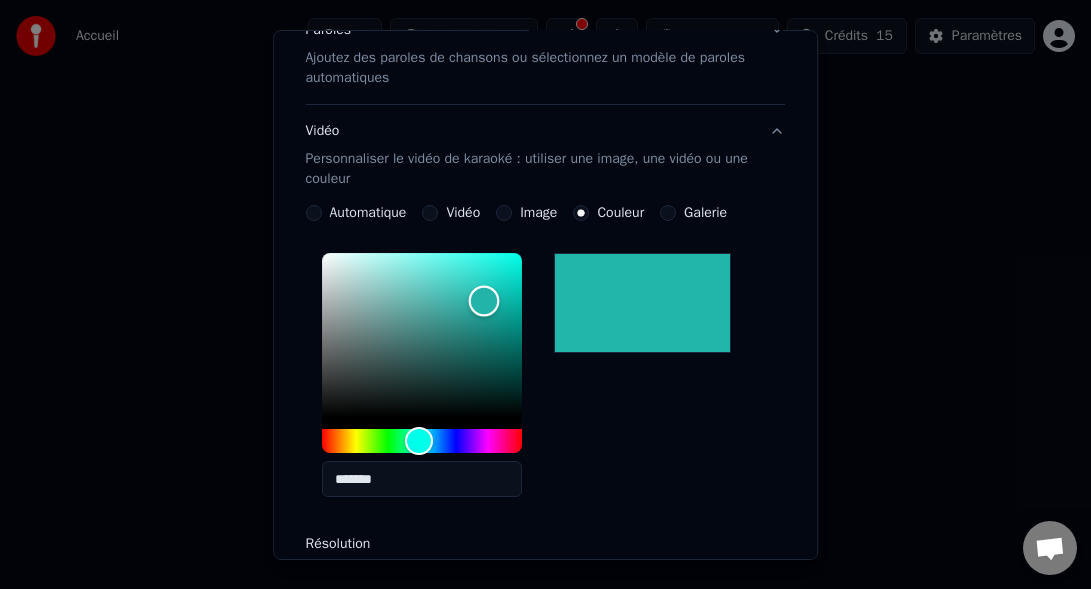 click at bounding box center (422, 335) 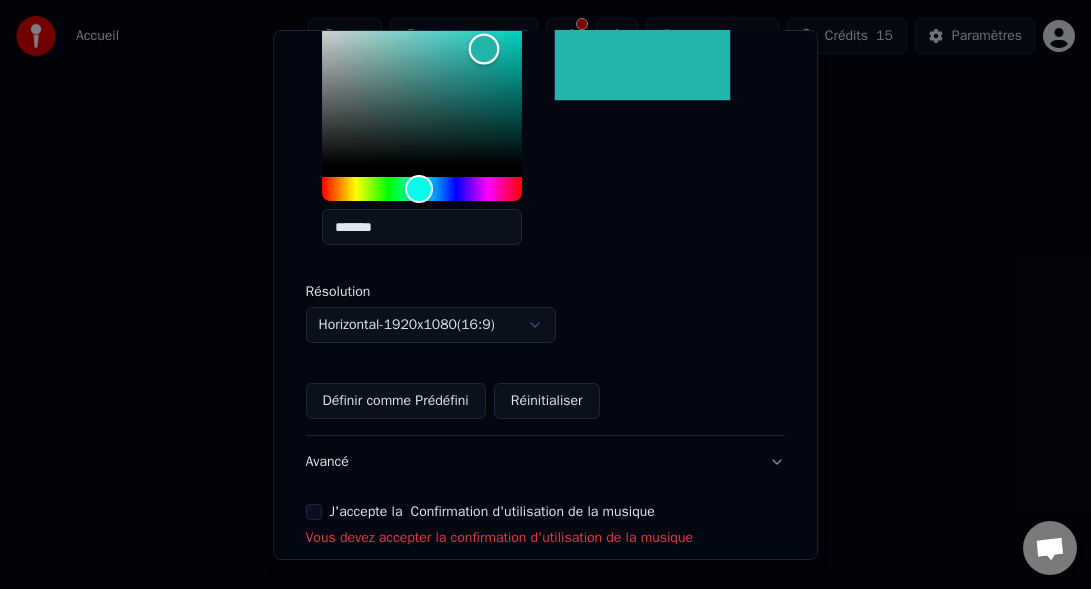 scroll, scrollTop: 527, scrollLeft: 0, axis: vertical 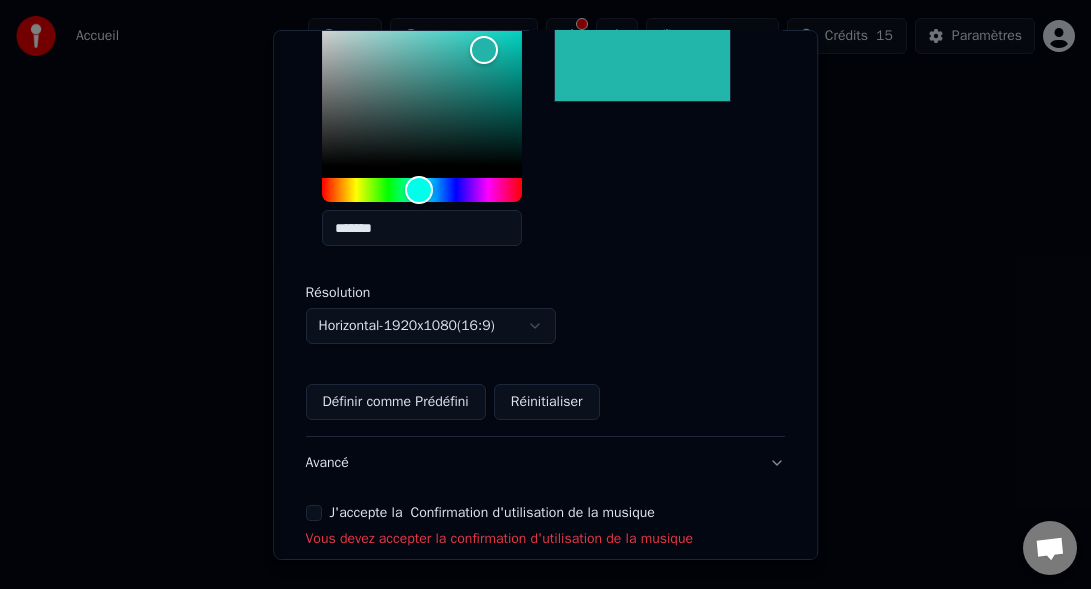 click on "**********" at bounding box center (545, 222) 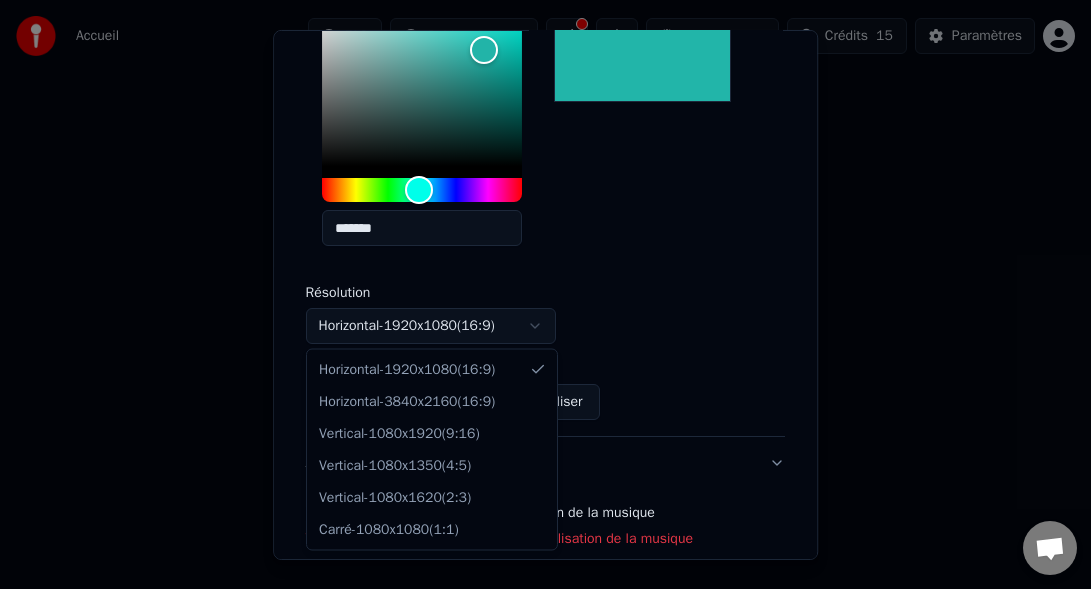 select on "*********" 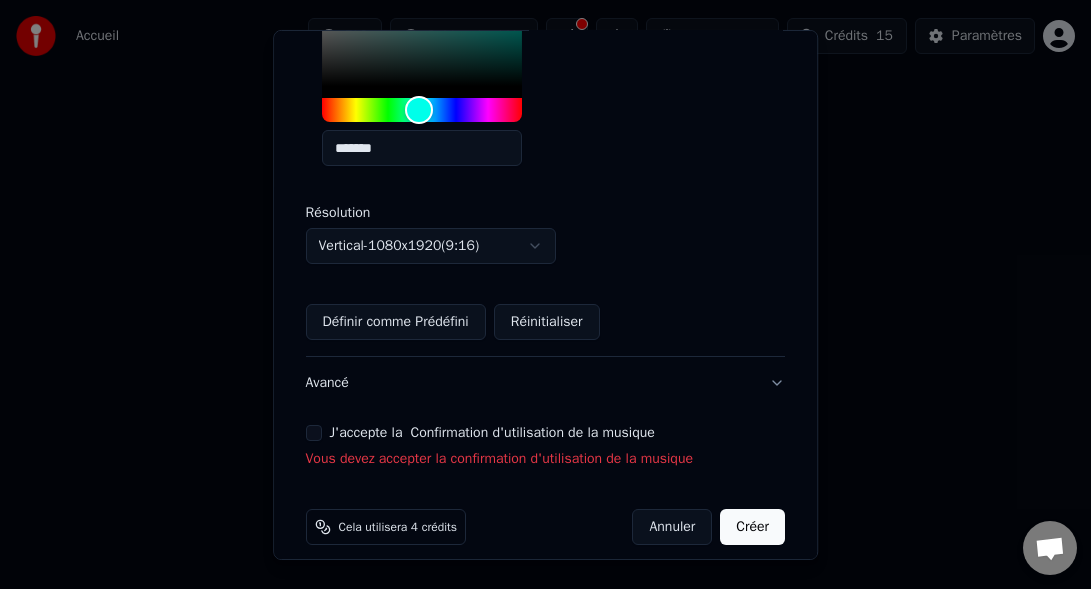 scroll, scrollTop: 626, scrollLeft: 0, axis: vertical 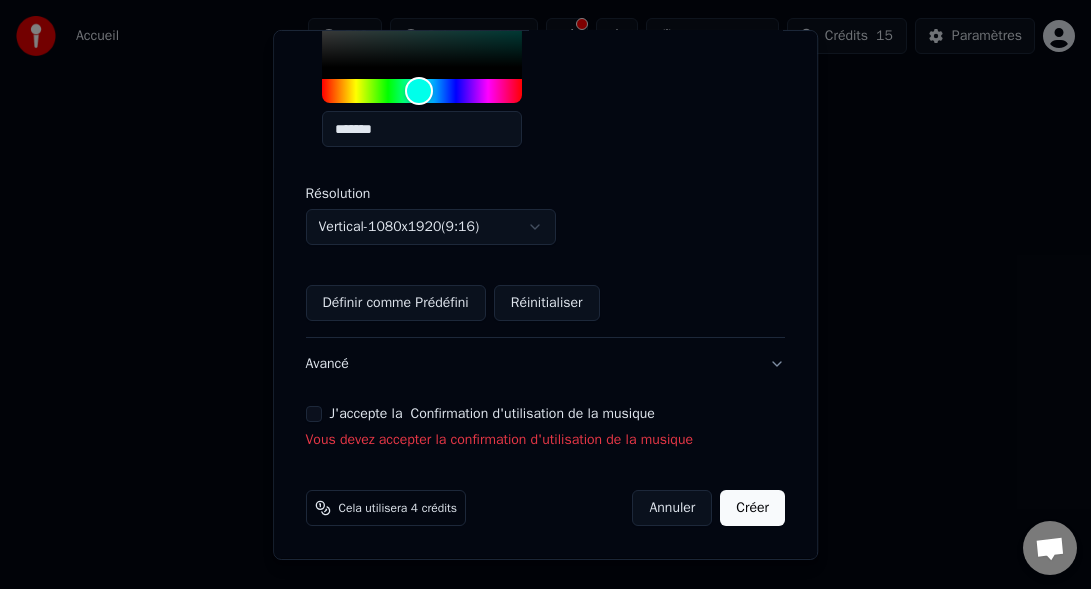 click on "J'accepte la   Confirmation d'utilisation de la musique" at bounding box center (314, 414) 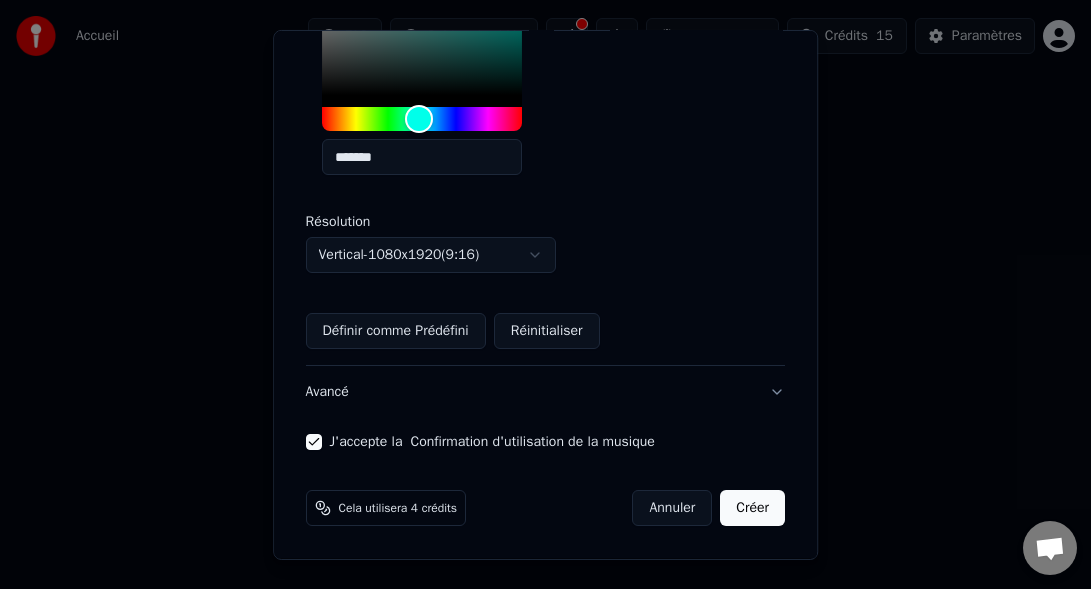 scroll, scrollTop: 598, scrollLeft: 0, axis: vertical 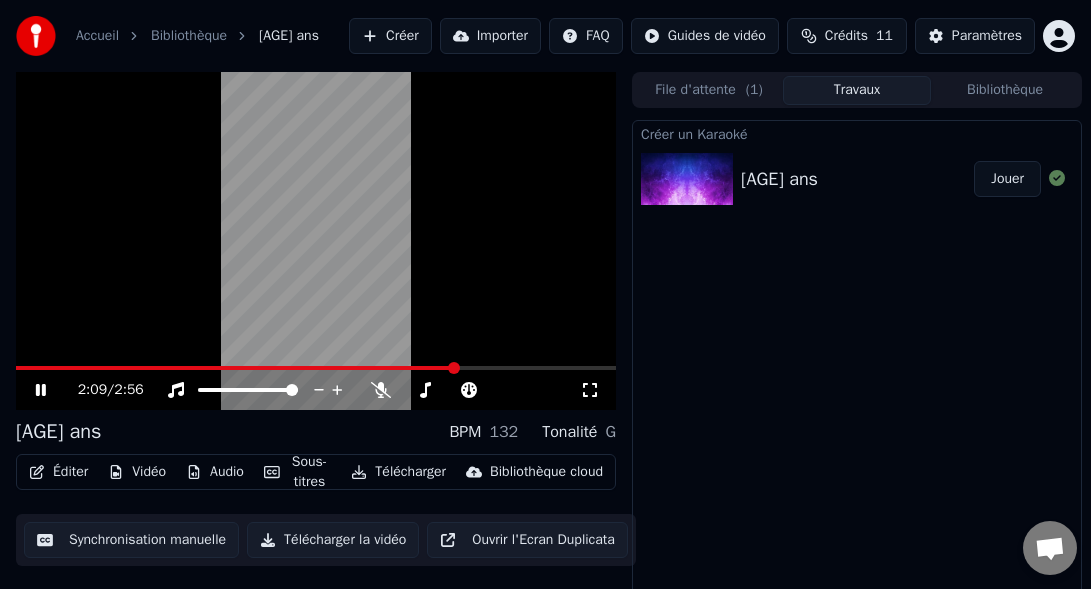 click on "Importer" at bounding box center (490, 36) 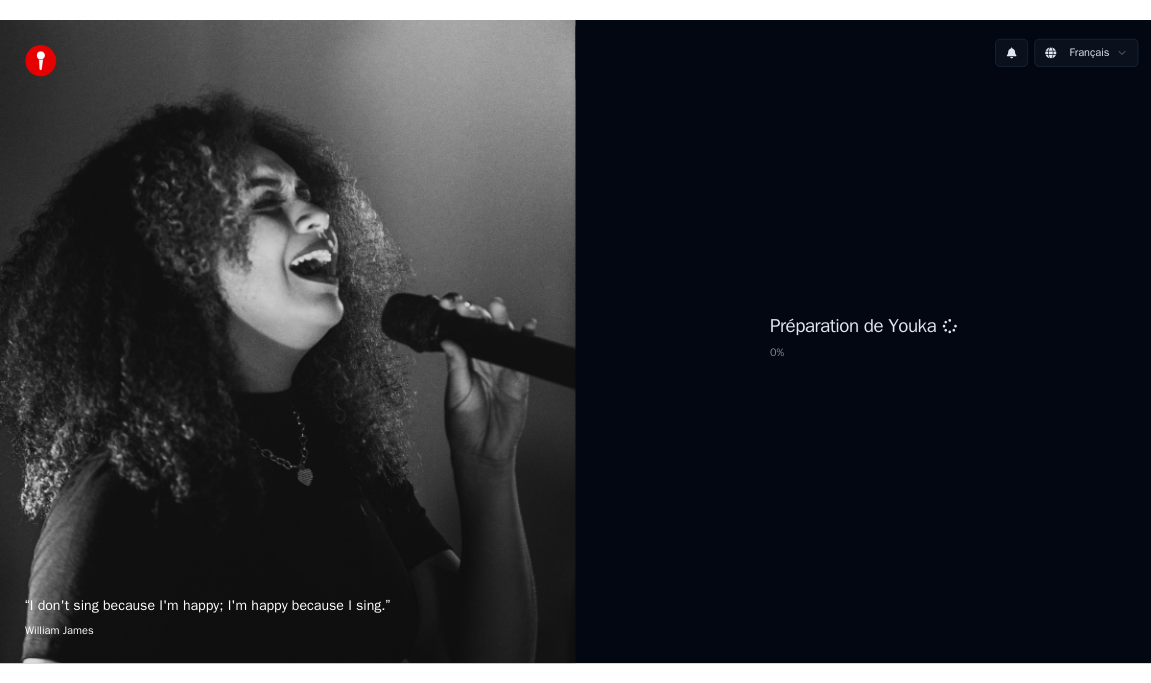 scroll, scrollTop: 0, scrollLeft: 0, axis: both 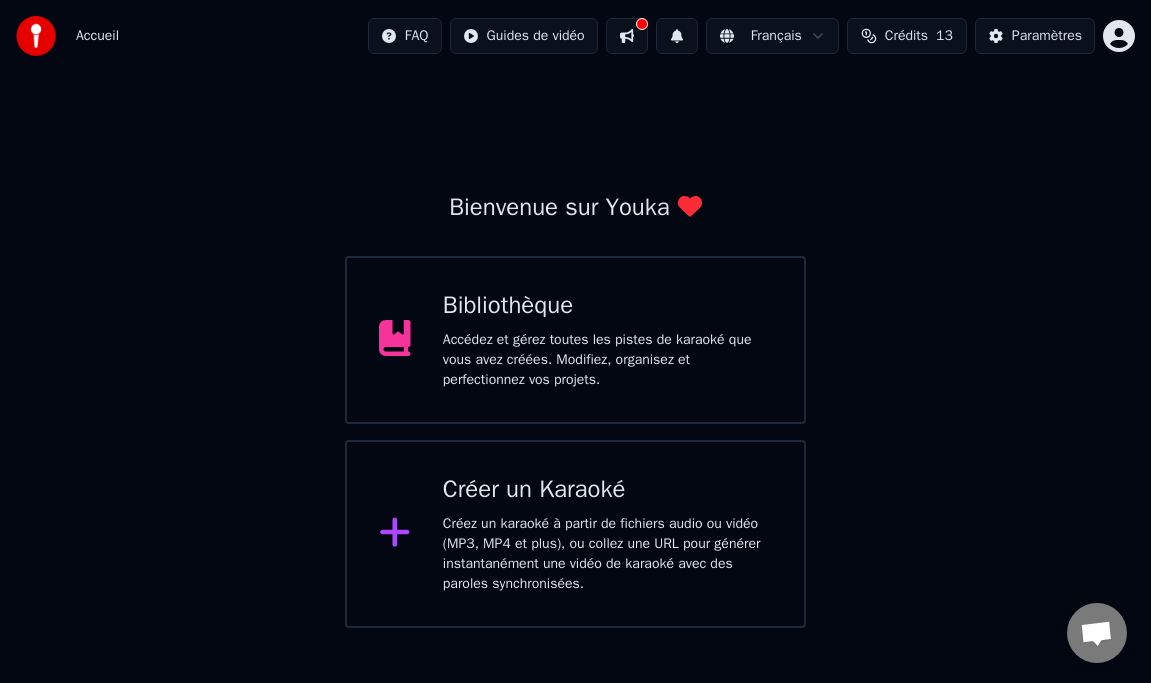 click 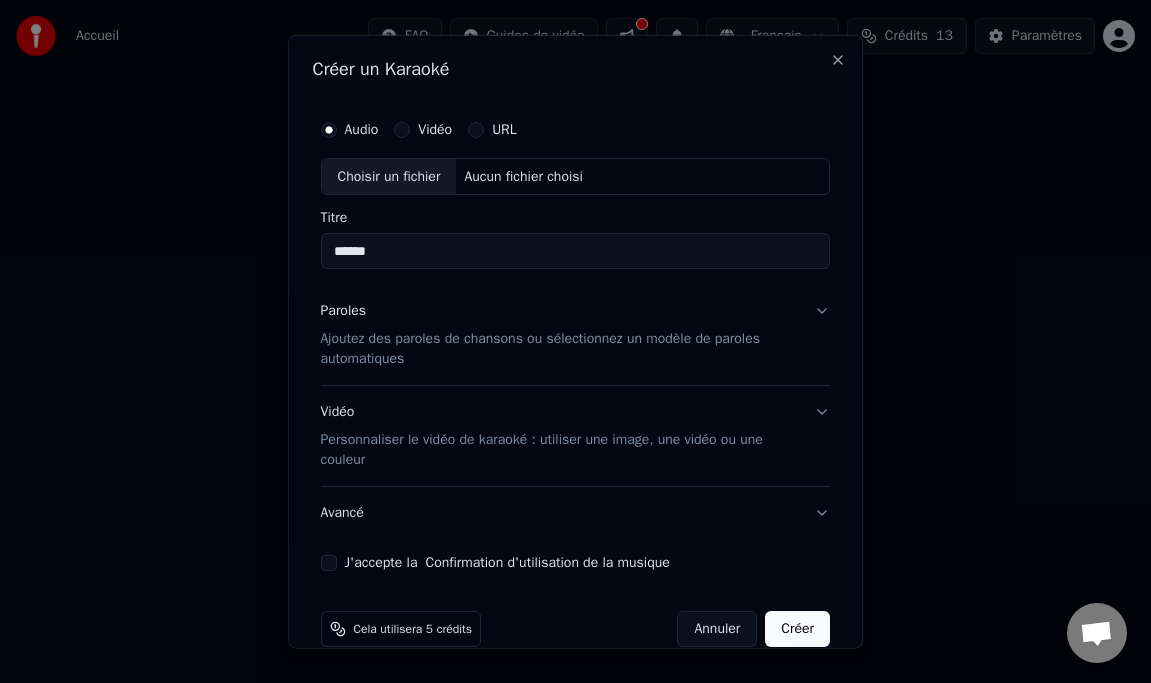 type on "******" 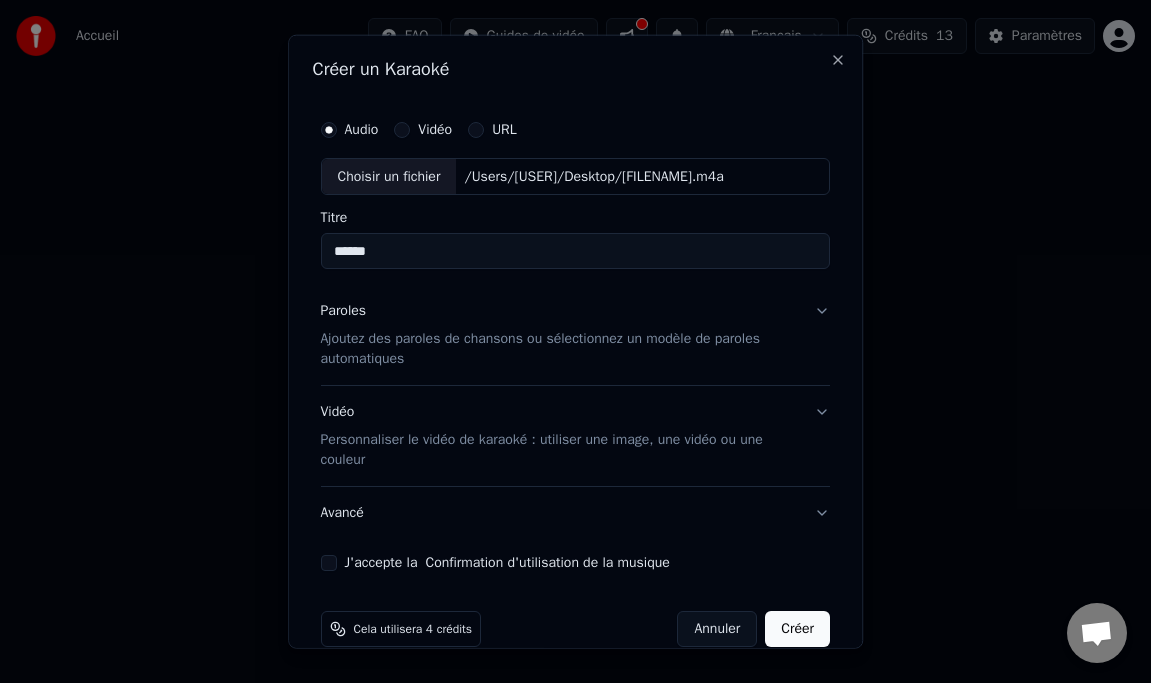 click on "Ajoutez des paroles de chansons ou sélectionnez un modèle de paroles automatiques" at bounding box center (560, 349) 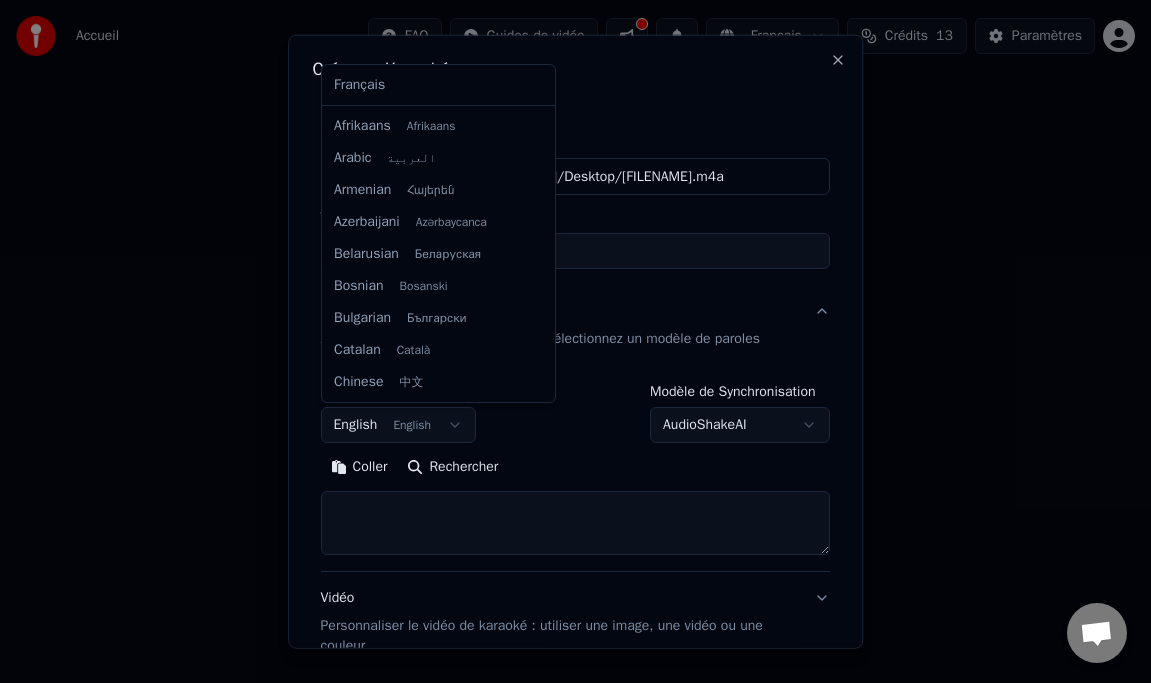 click on "**********" at bounding box center (575, 314) 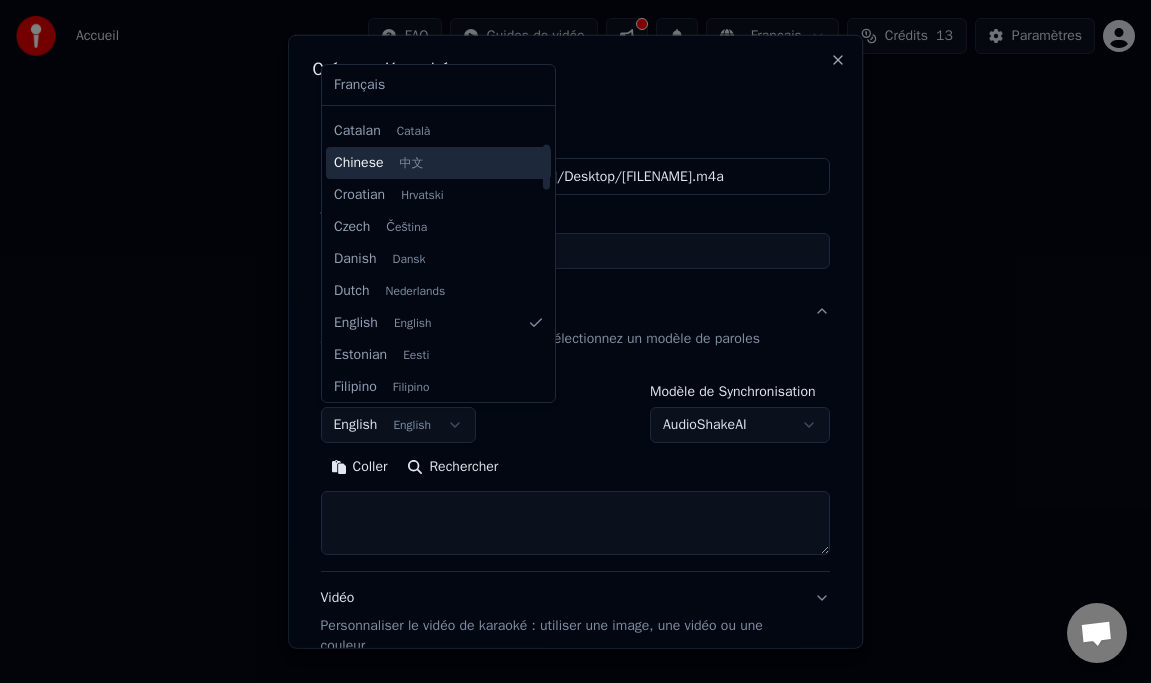 scroll, scrollTop: 199, scrollLeft: 0, axis: vertical 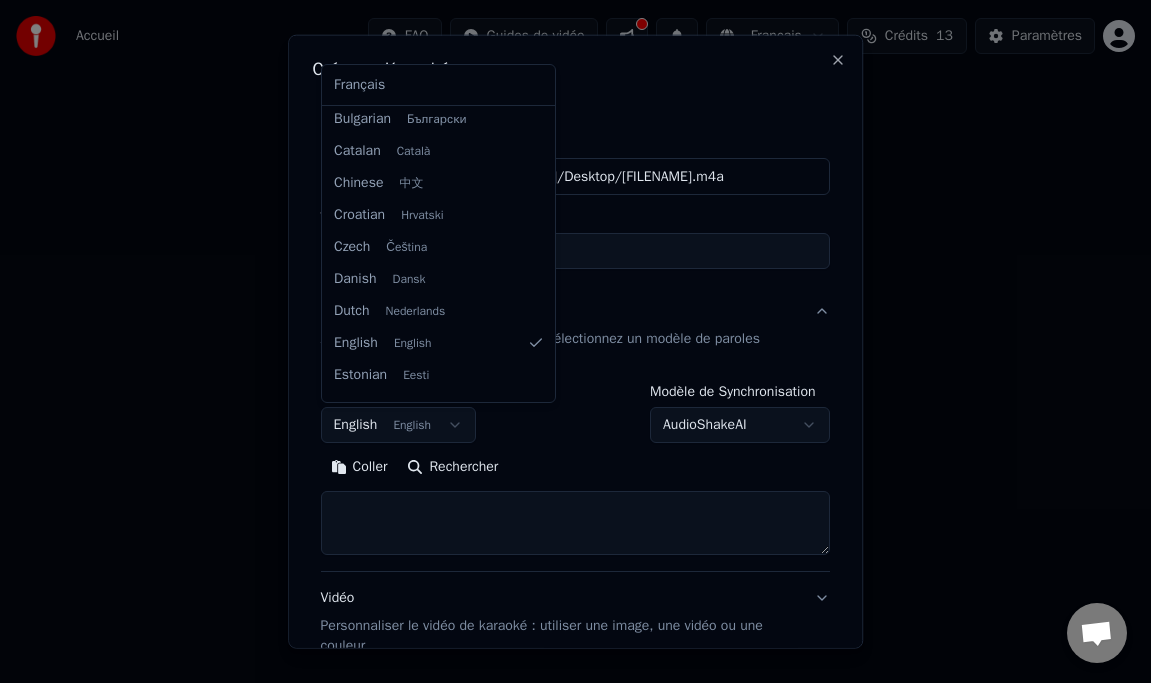 select on "**" 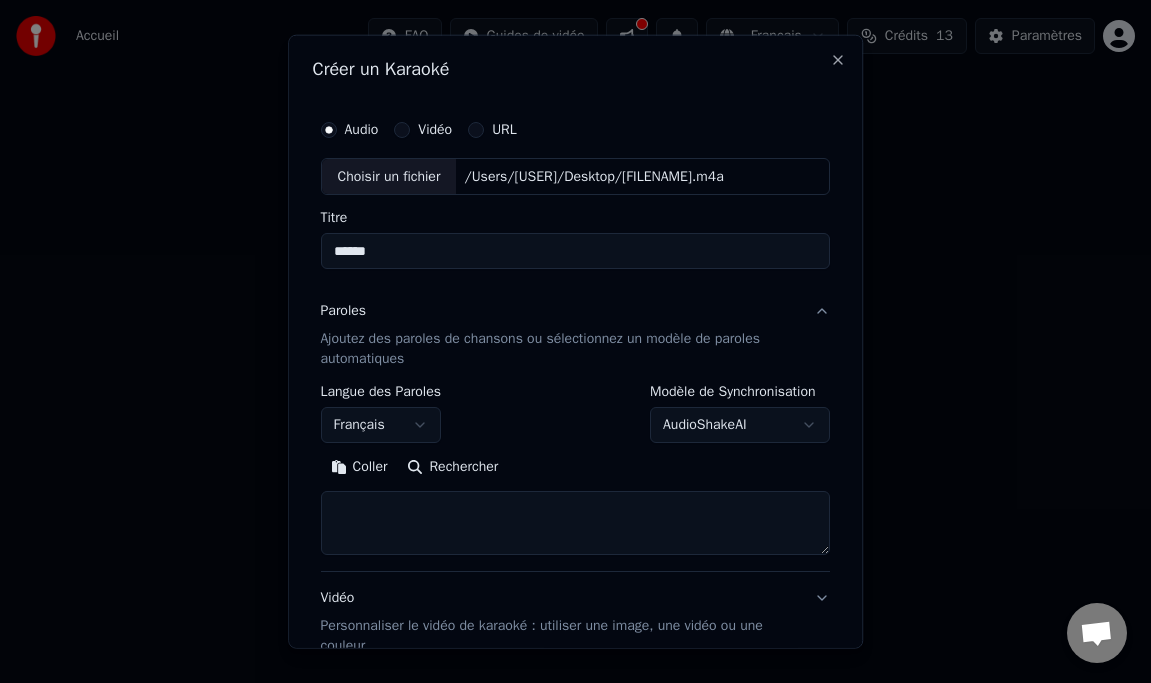 click on "Coller" at bounding box center [359, 467] 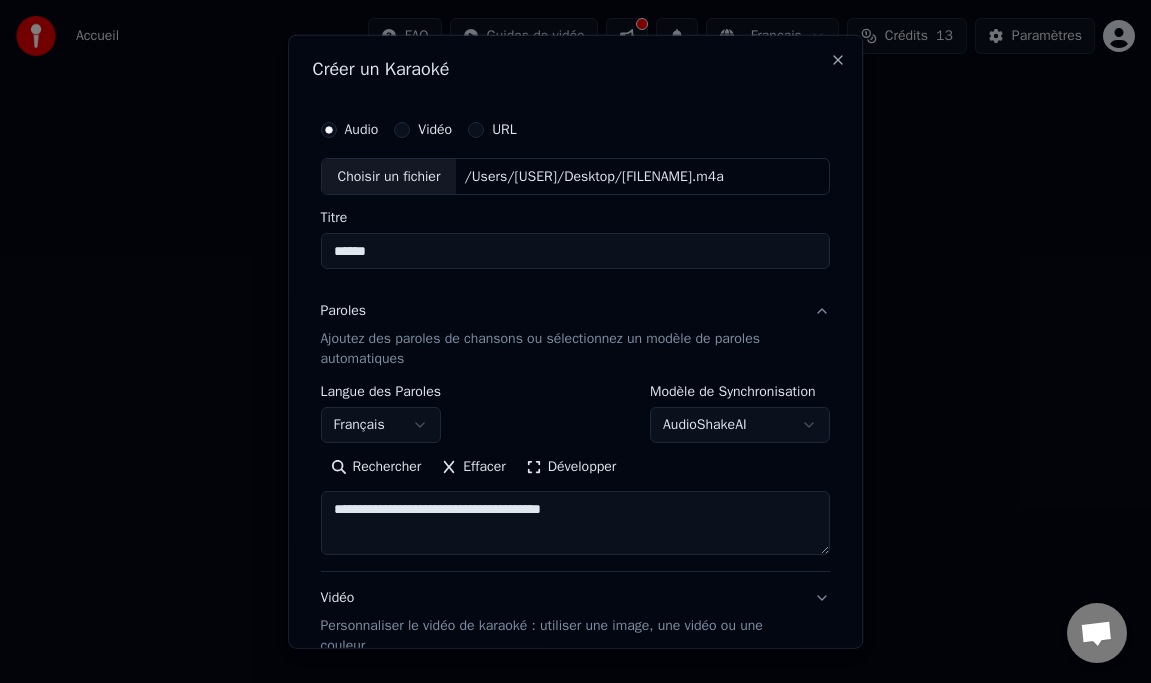 click on "Effacer" at bounding box center [474, 467] 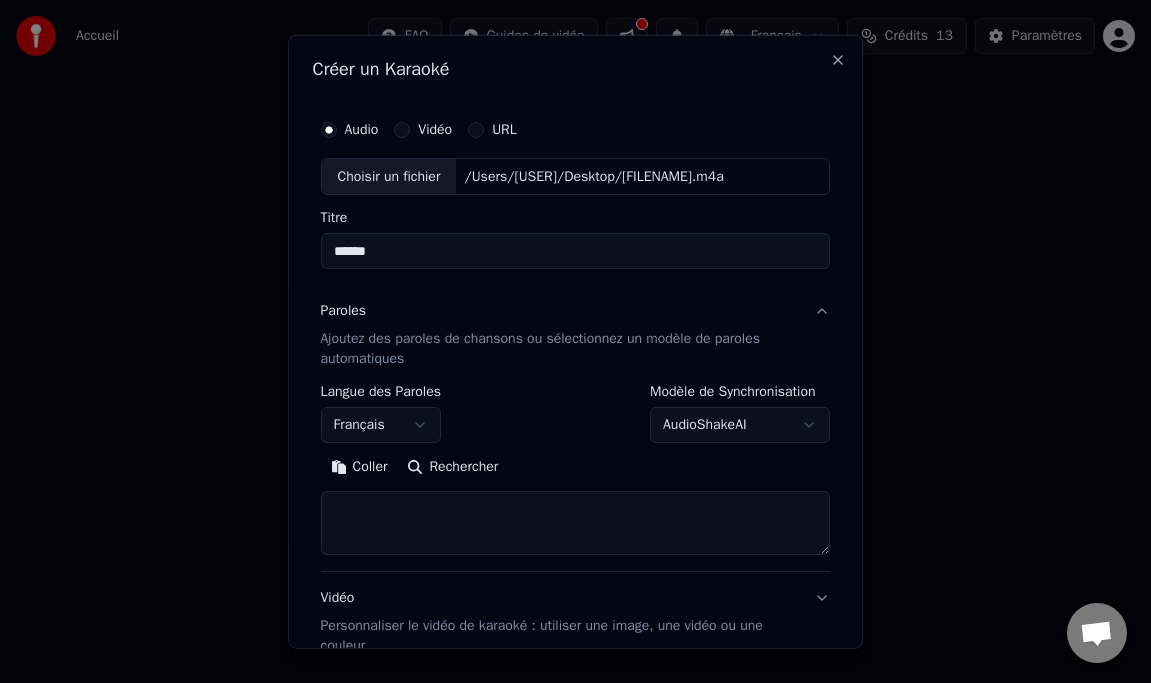 click on "Rechercher" at bounding box center (453, 467) 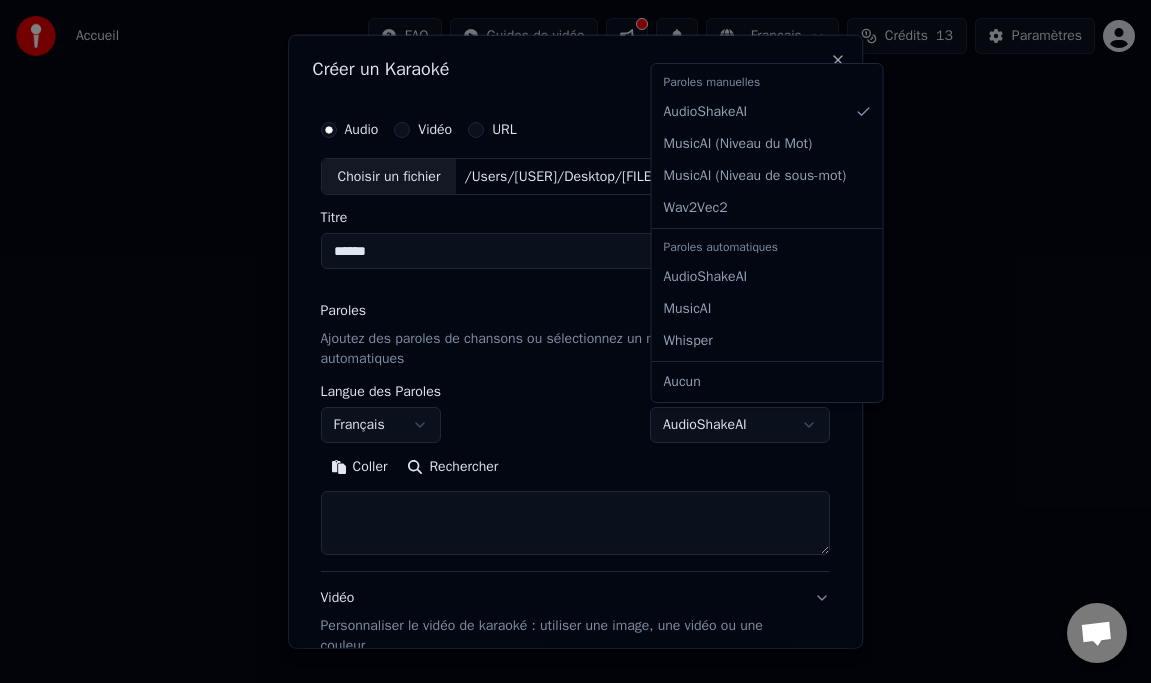 click on "**********" at bounding box center (575, 314) 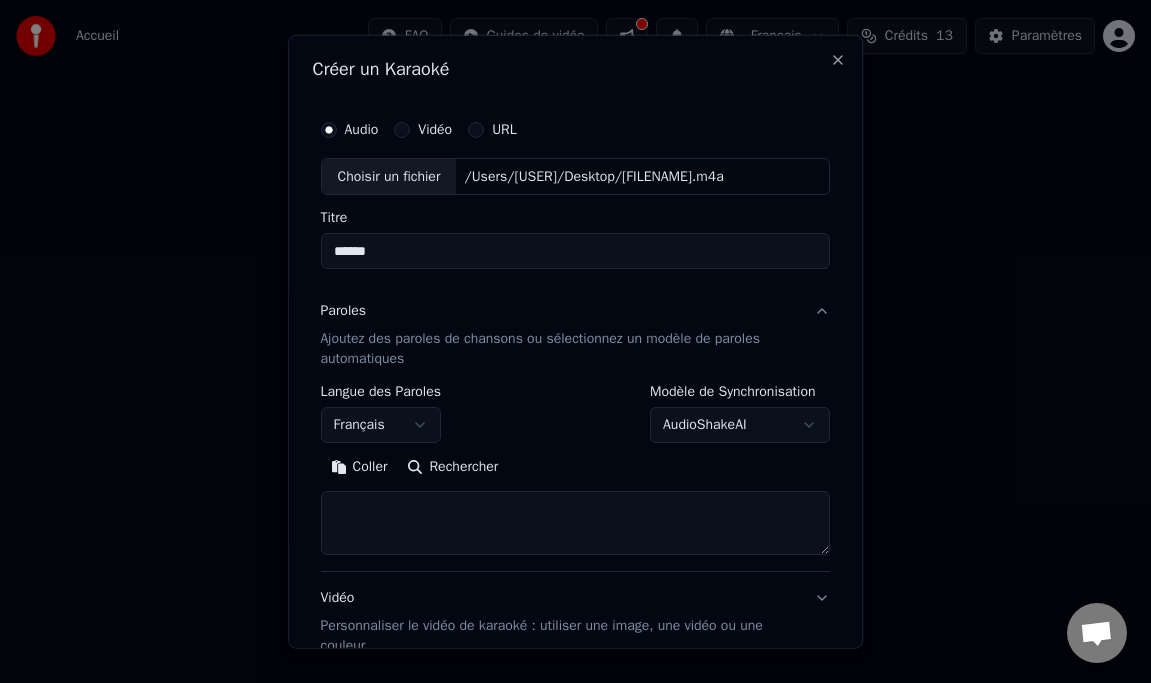 click on "**********" at bounding box center (575, 314) 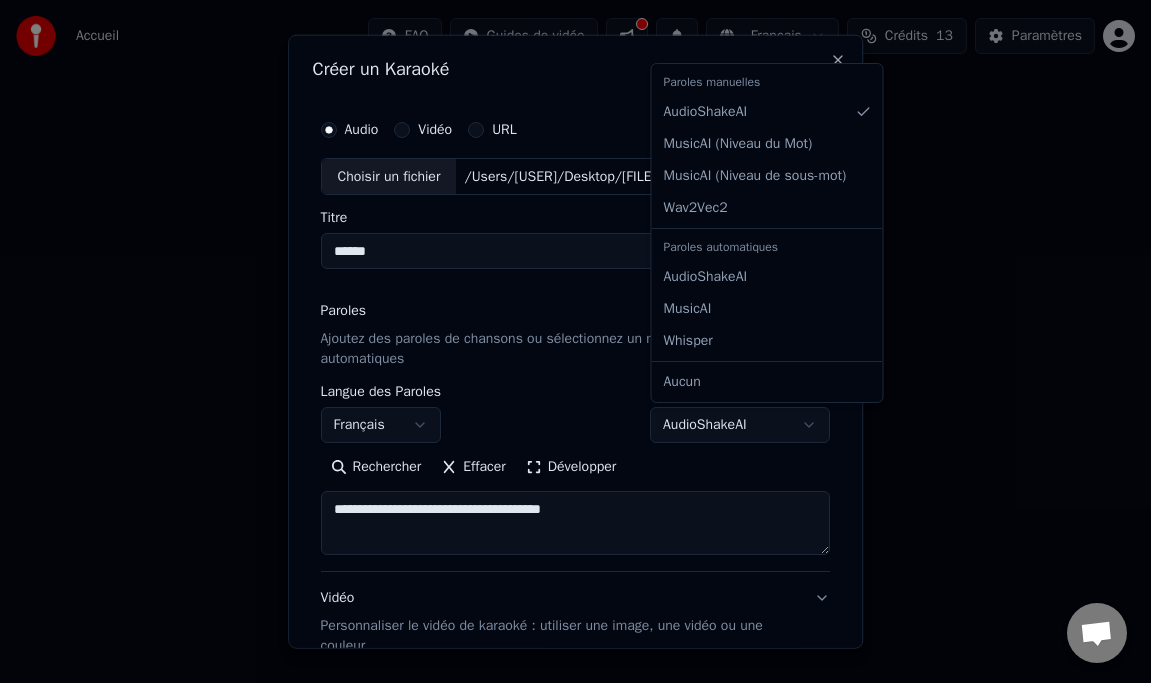 click on "**********" at bounding box center [575, 314] 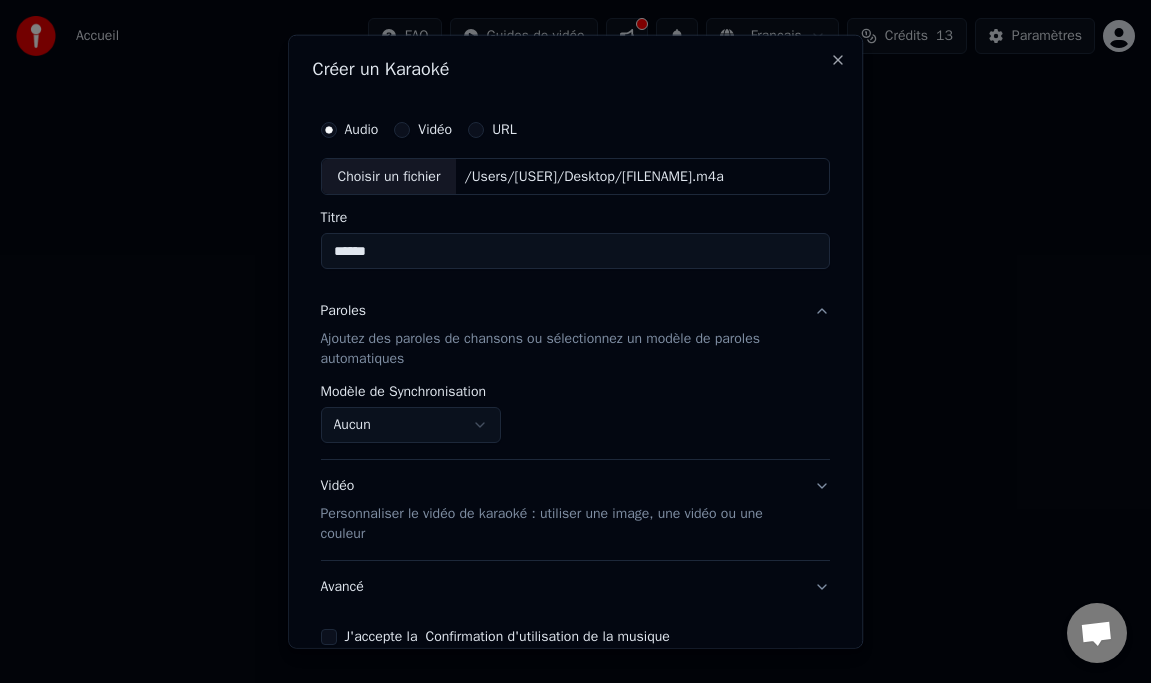 click on "Ajoutez des paroles de chansons ou sélectionnez un modèle de paroles automatiques" at bounding box center (560, 349) 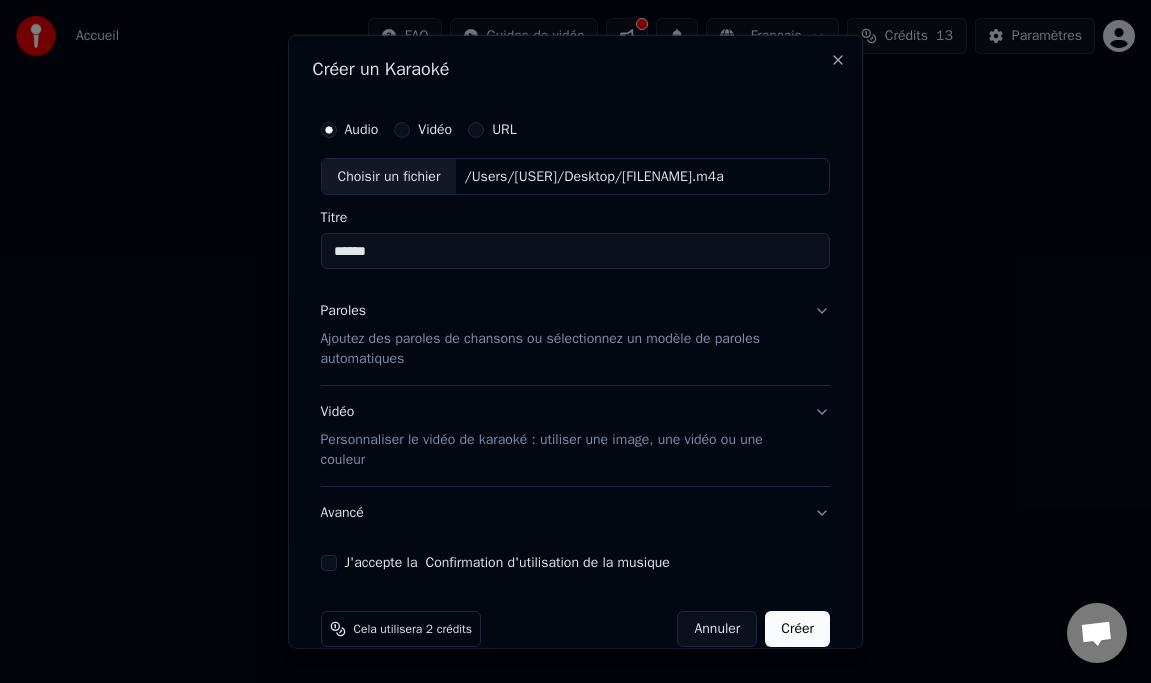 click on "Ajoutez des paroles de chansons ou sélectionnez un modèle de paroles automatiques" at bounding box center (560, 349) 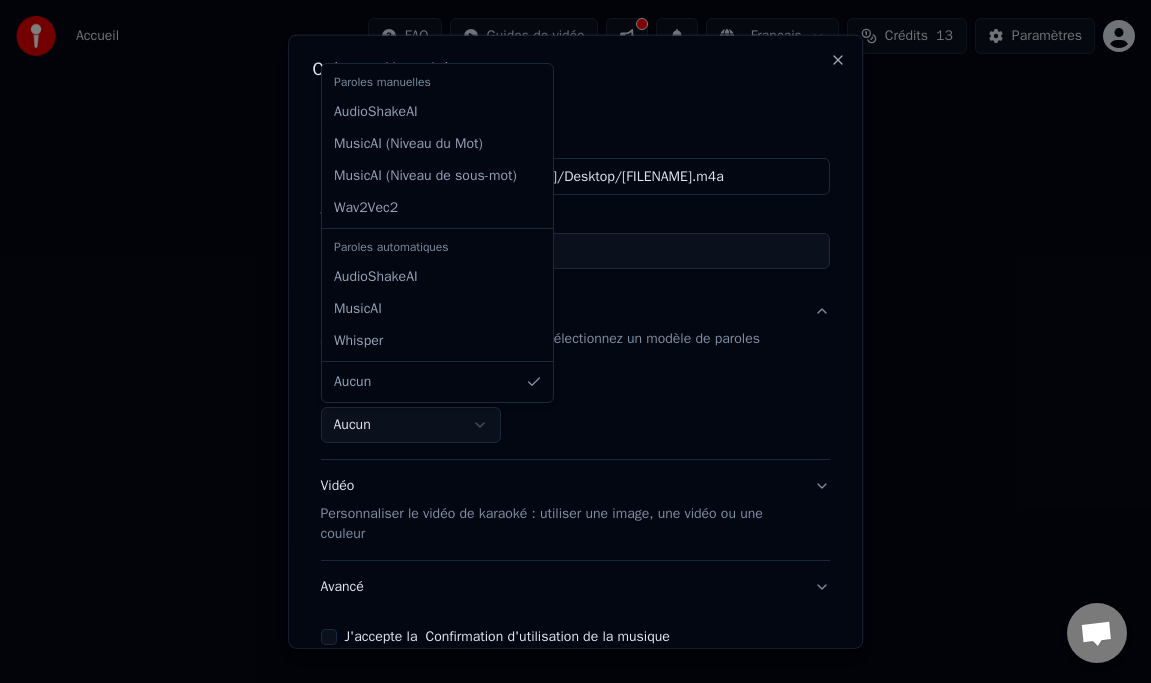 click on "**********" at bounding box center [575, 314] 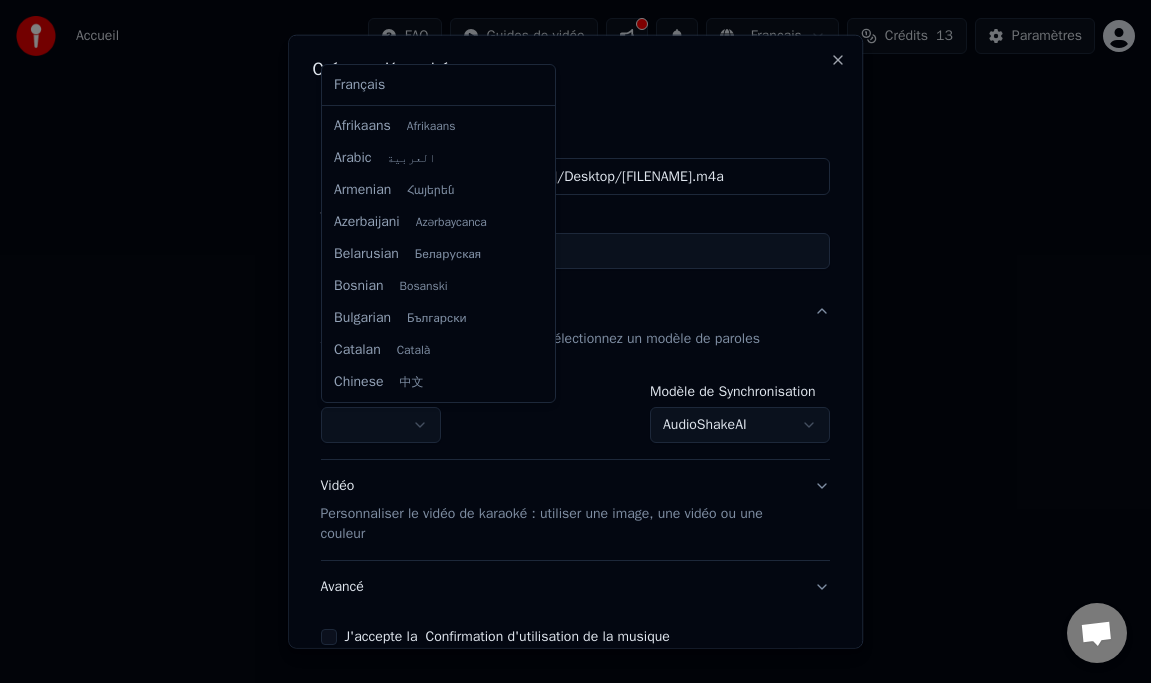 click on "**********" at bounding box center [575, 314] 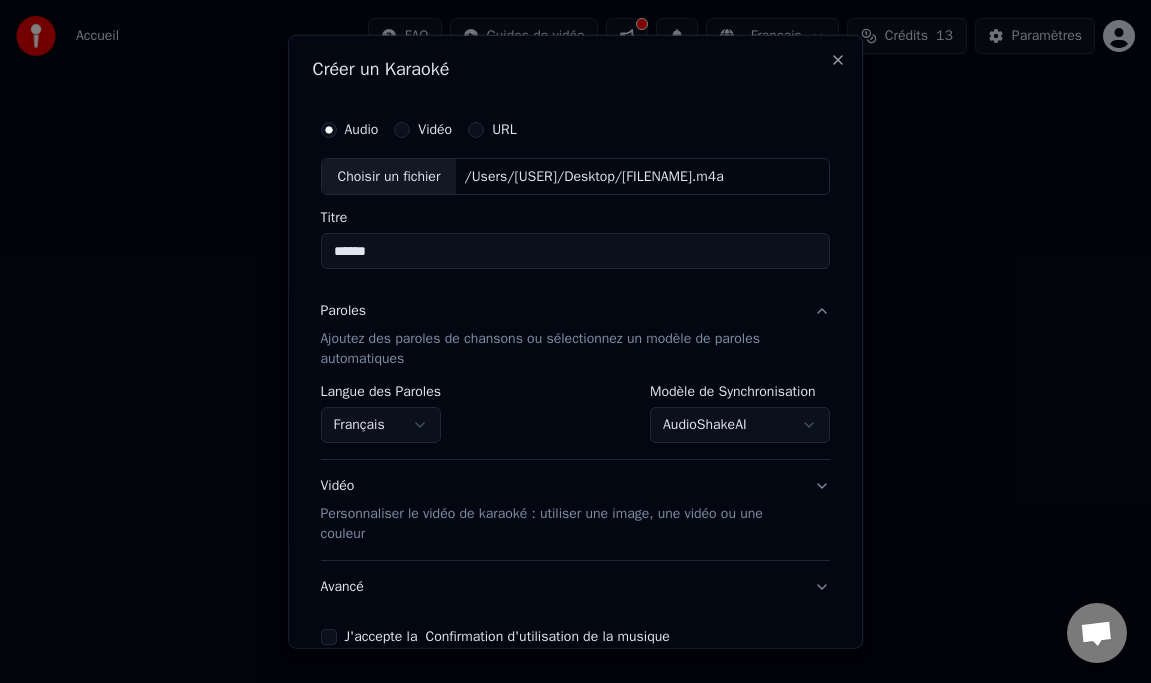 click on "Ajoutez des paroles de chansons ou sélectionnez un modèle de paroles automatiques" at bounding box center [560, 349] 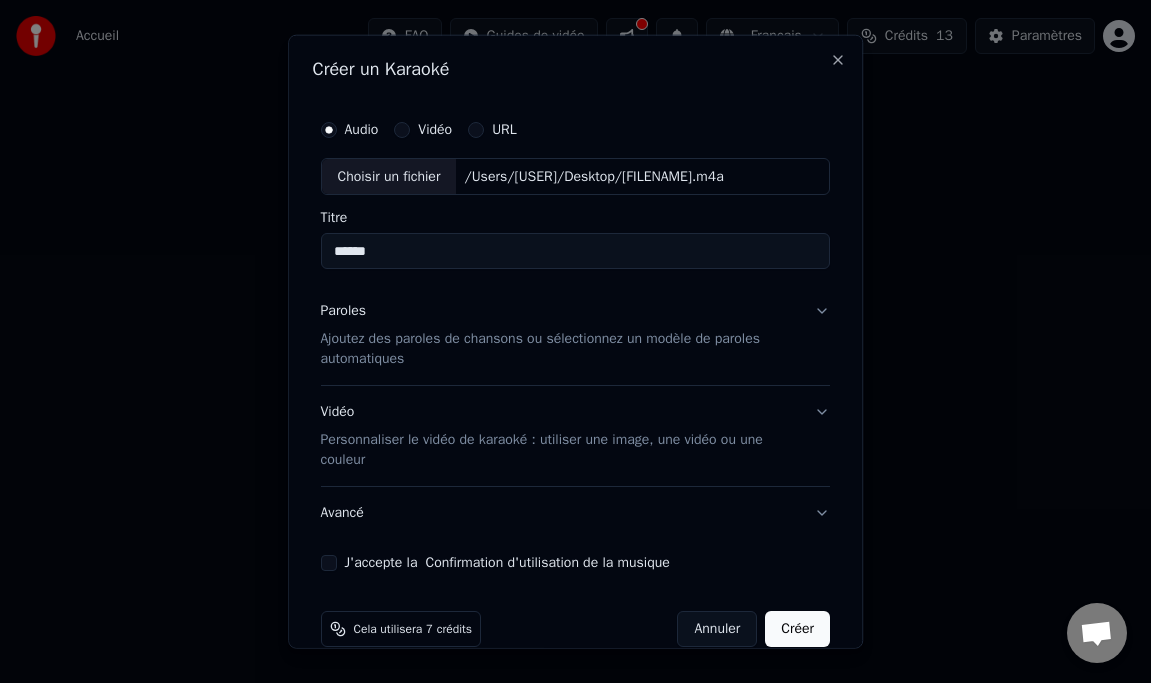 click on "Ajoutez des paroles de chansons ou sélectionnez un modèle de paroles automatiques" at bounding box center (560, 349) 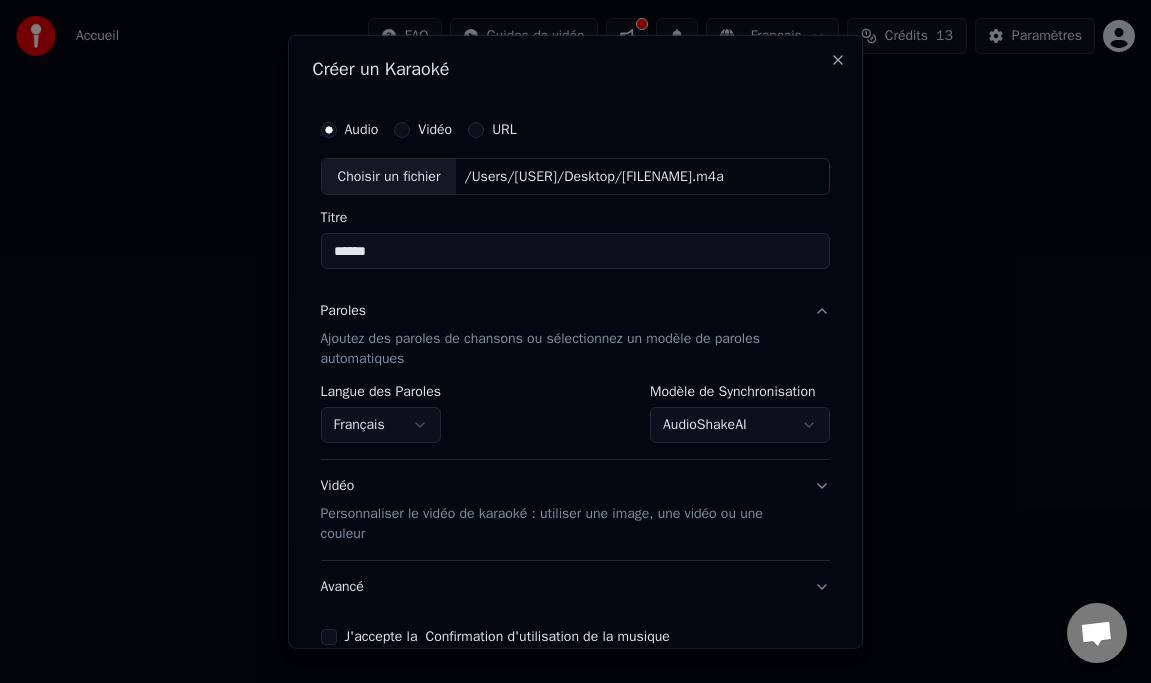 click on "**********" at bounding box center (575, 314) 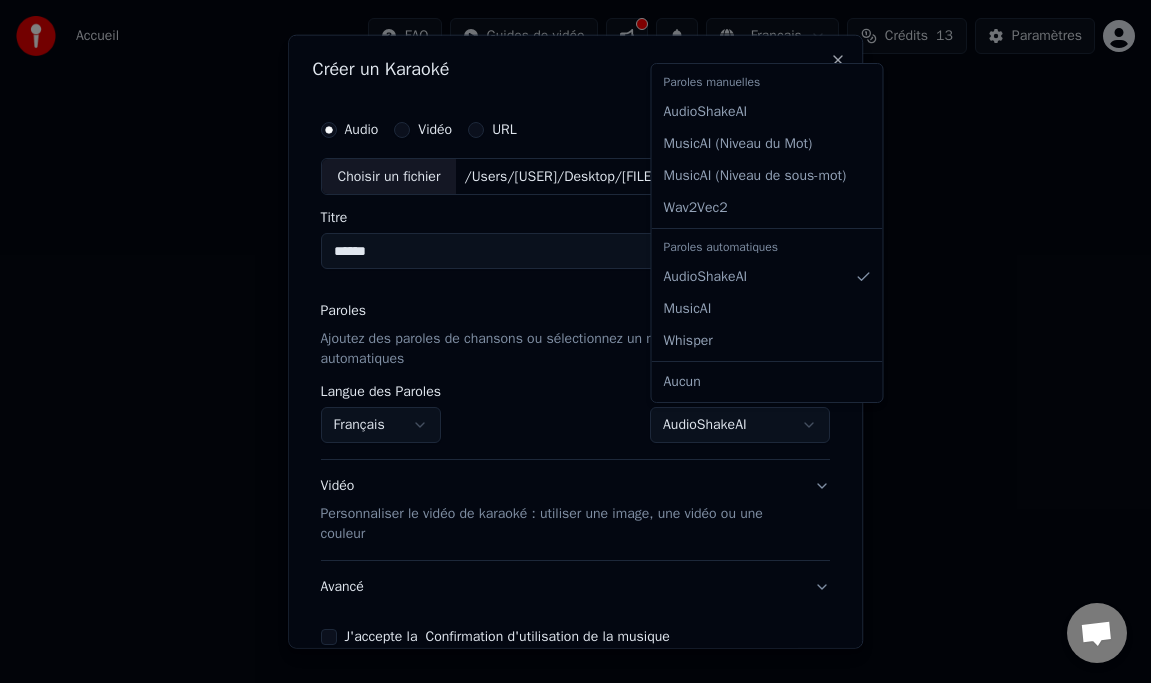 select on "********" 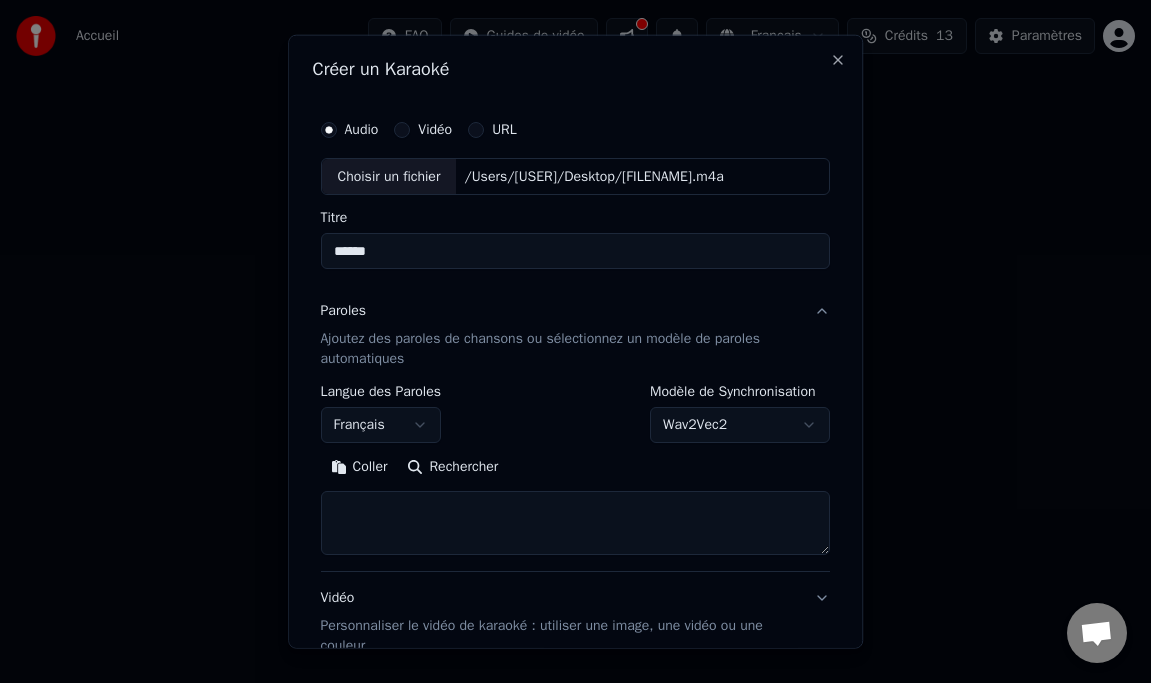 click on "Coller" at bounding box center (359, 467) 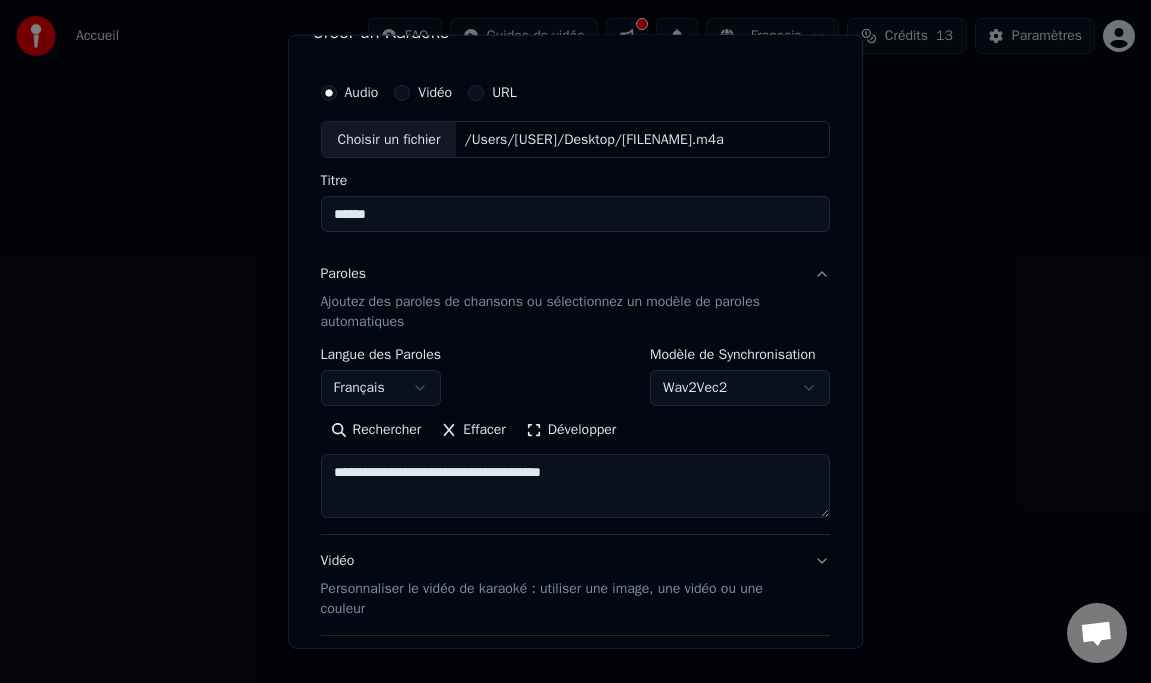 scroll, scrollTop: 49, scrollLeft: 0, axis: vertical 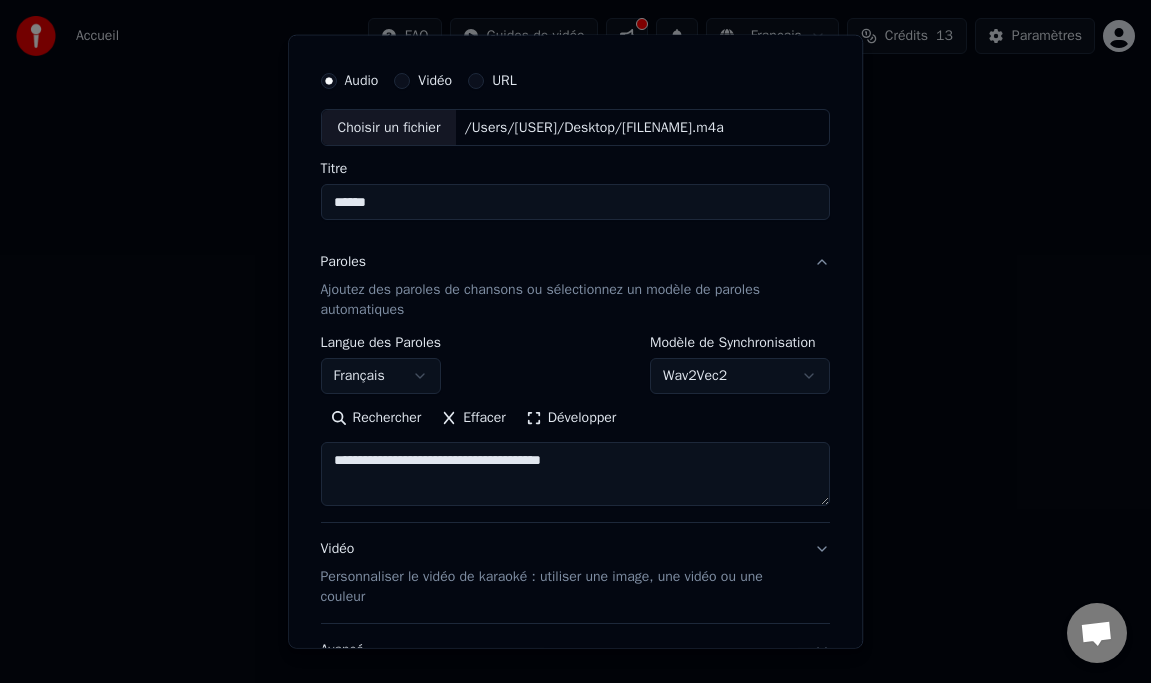 click on "Développer" at bounding box center [571, 418] 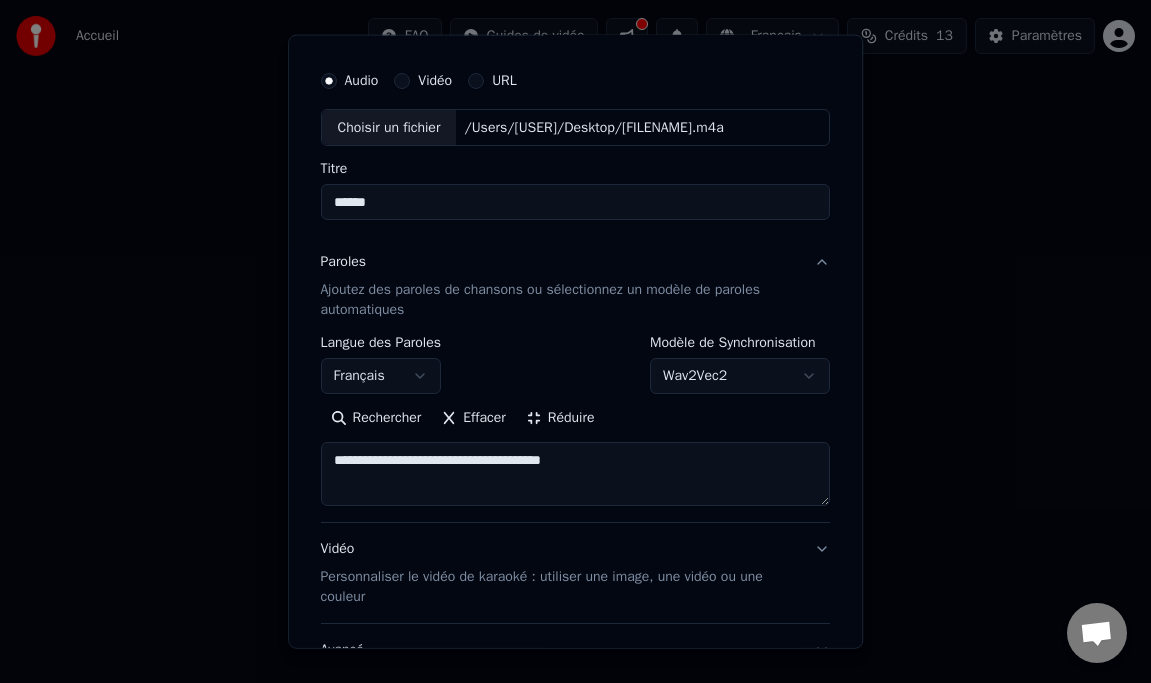 click on "Réduire" at bounding box center (560, 418) 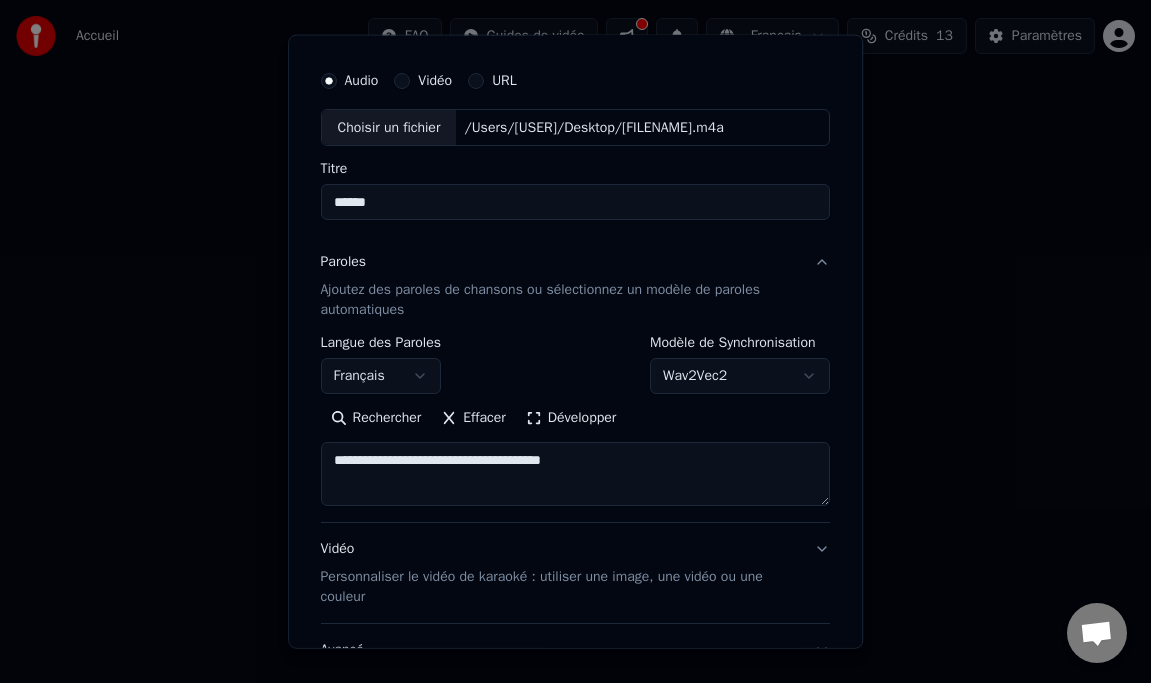 click on "Effacer" at bounding box center (474, 418) 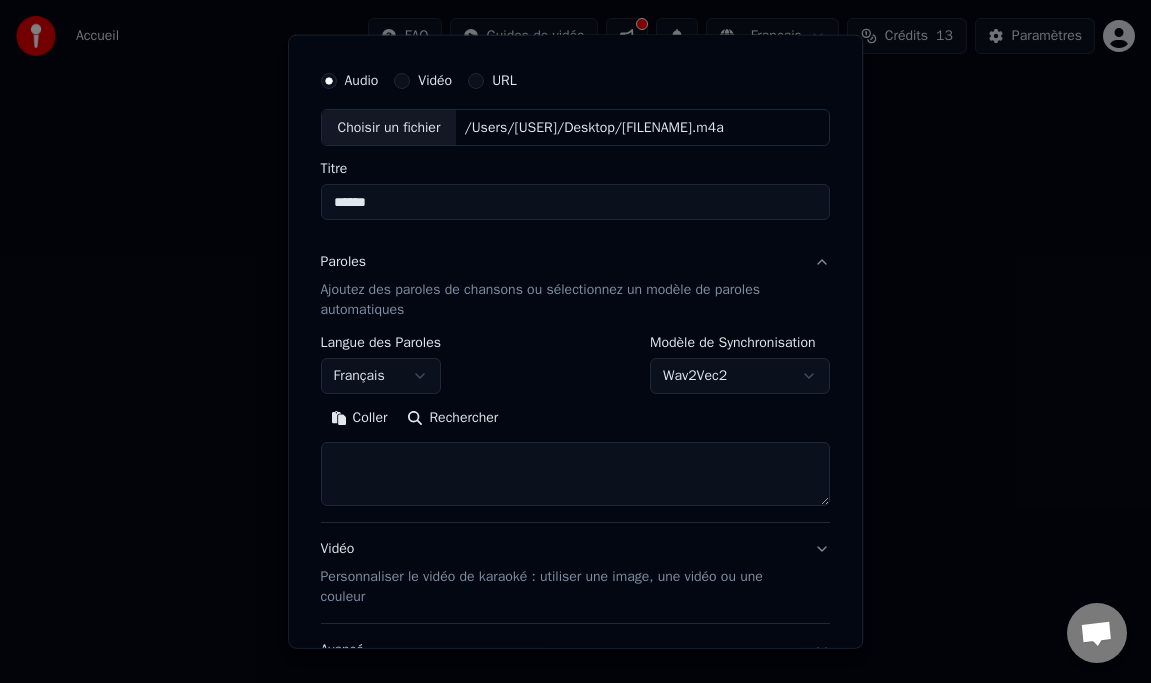 click on "Rechercher" at bounding box center [453, 418] 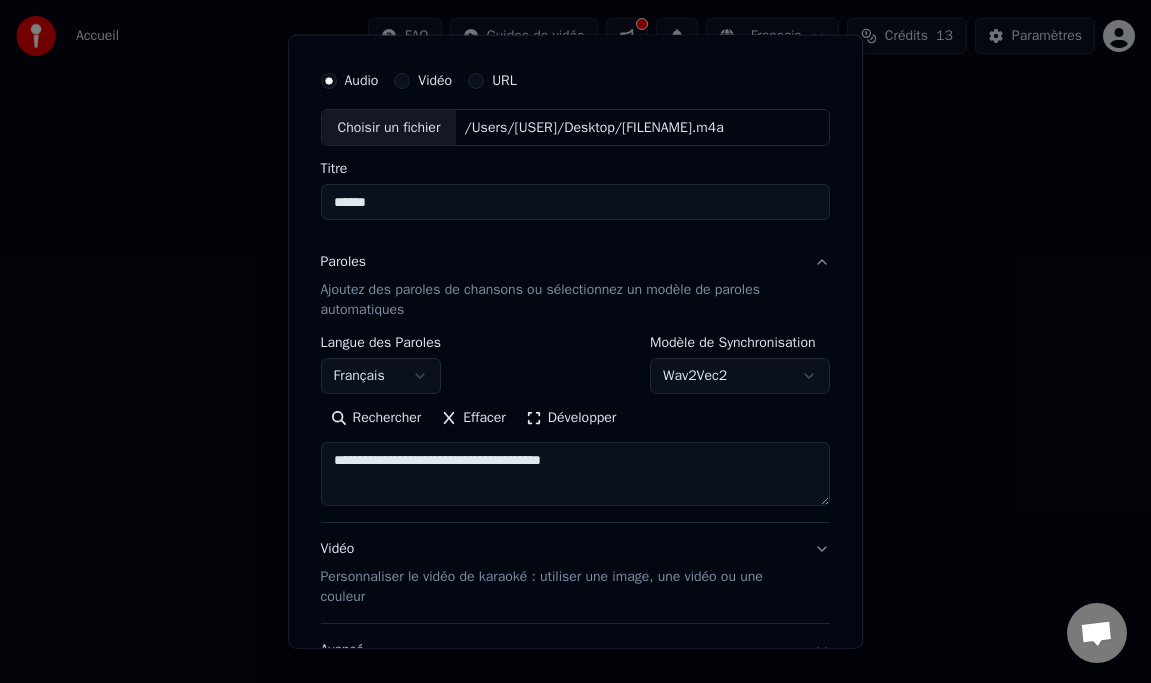 click on "**********" at bounding box center [576, 474] 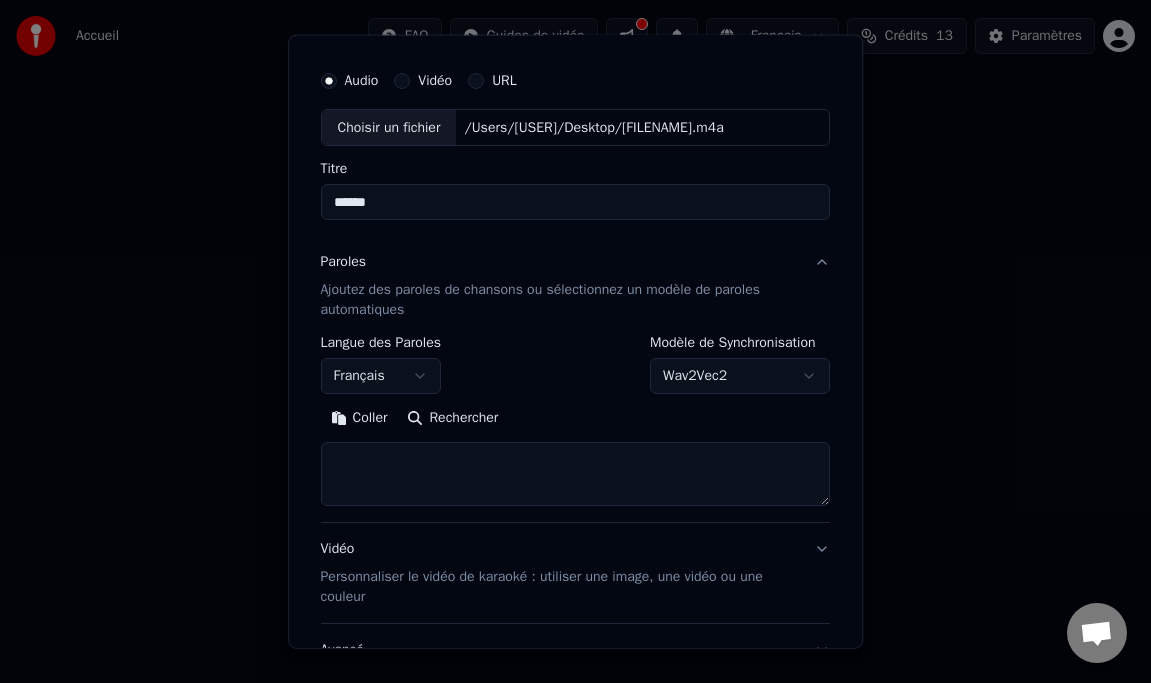 click on "Coller" at bounding box center (359, 418) 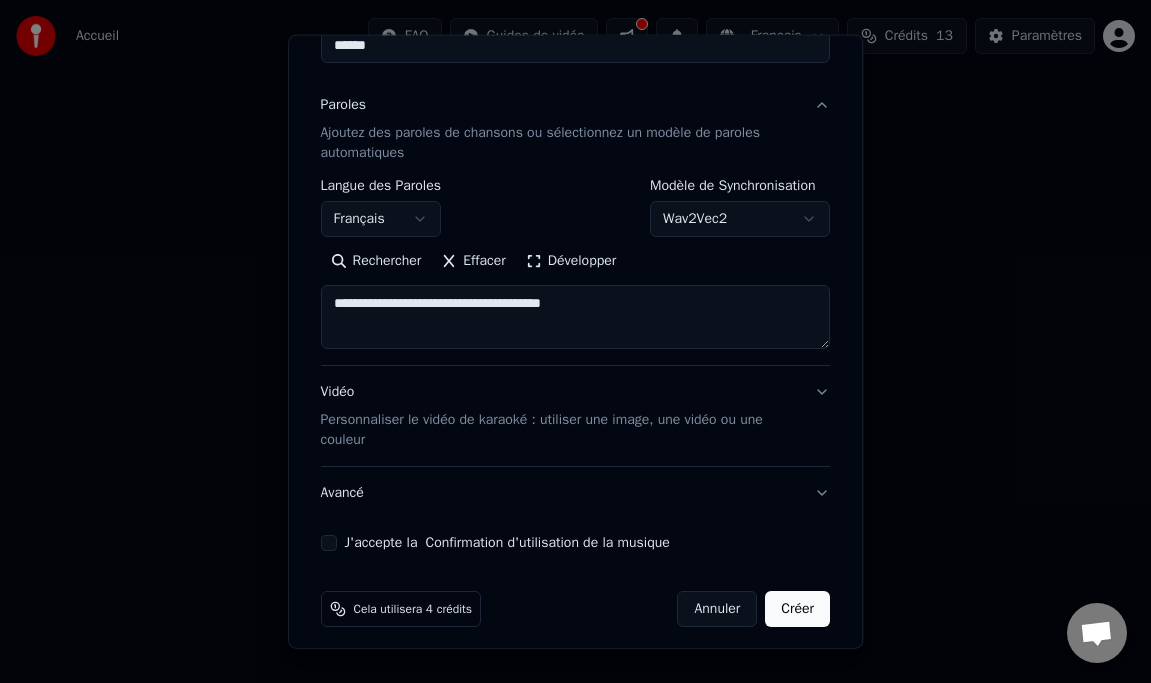 scroll, scrollTop: 217, scrollLeft: 0, axis: vertical 